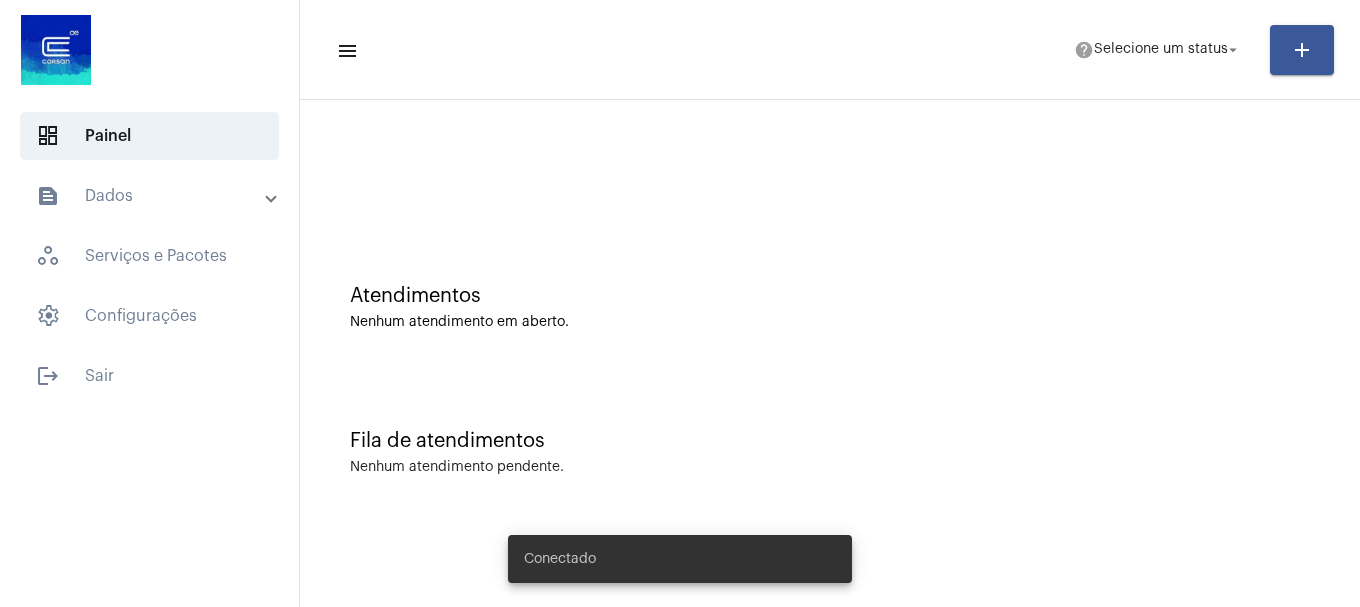 scroll, scrollTop: 0, scrollLeft: 0, axis: both 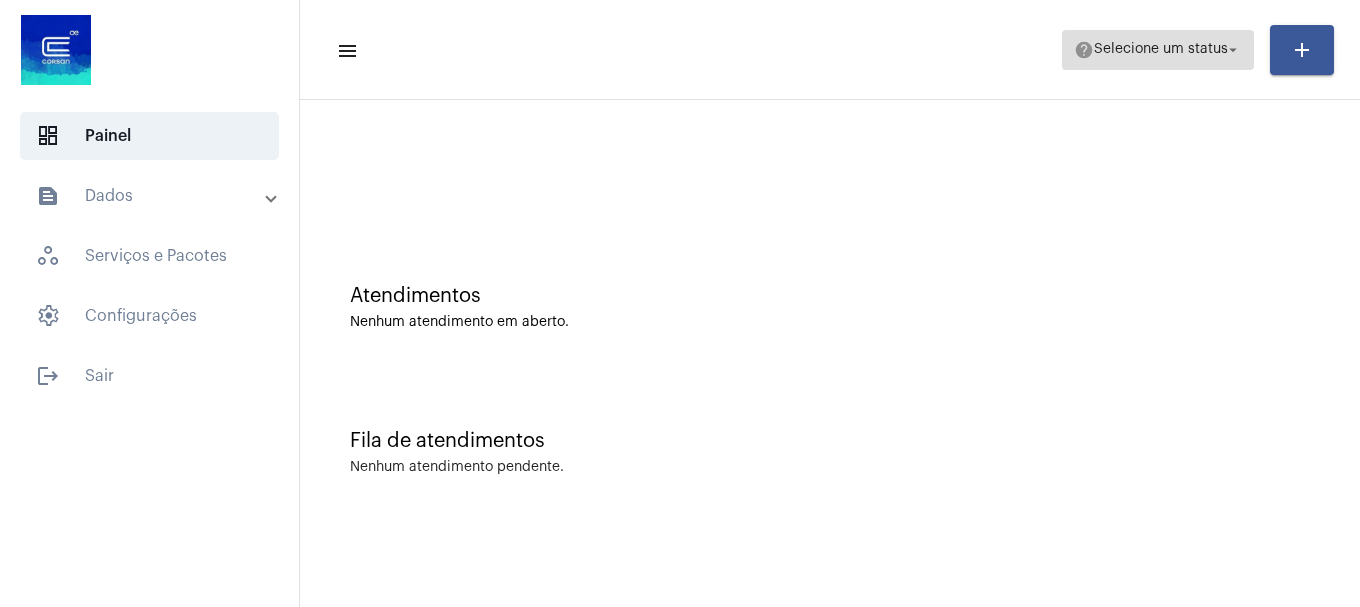 click on "Selecione um status" 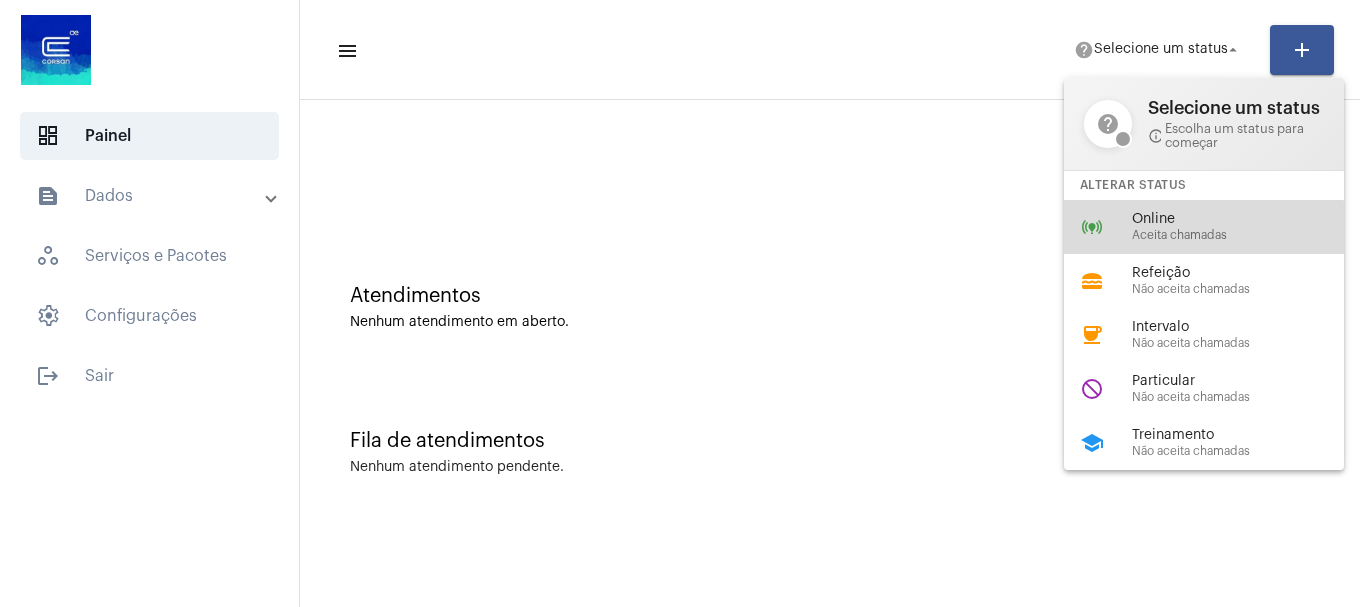 click on "Aceita chamadas" at bounding box center (1246, 235) 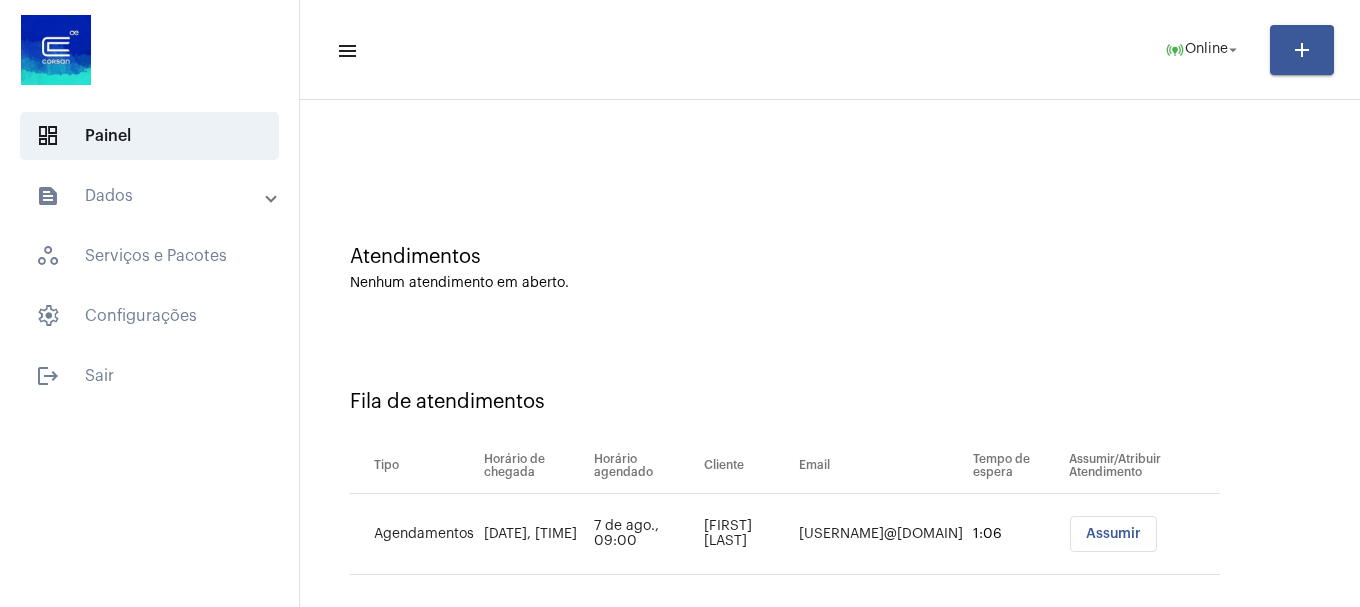 scroll, scrollTop: 61, scrollLeft: 0, axis: vertical 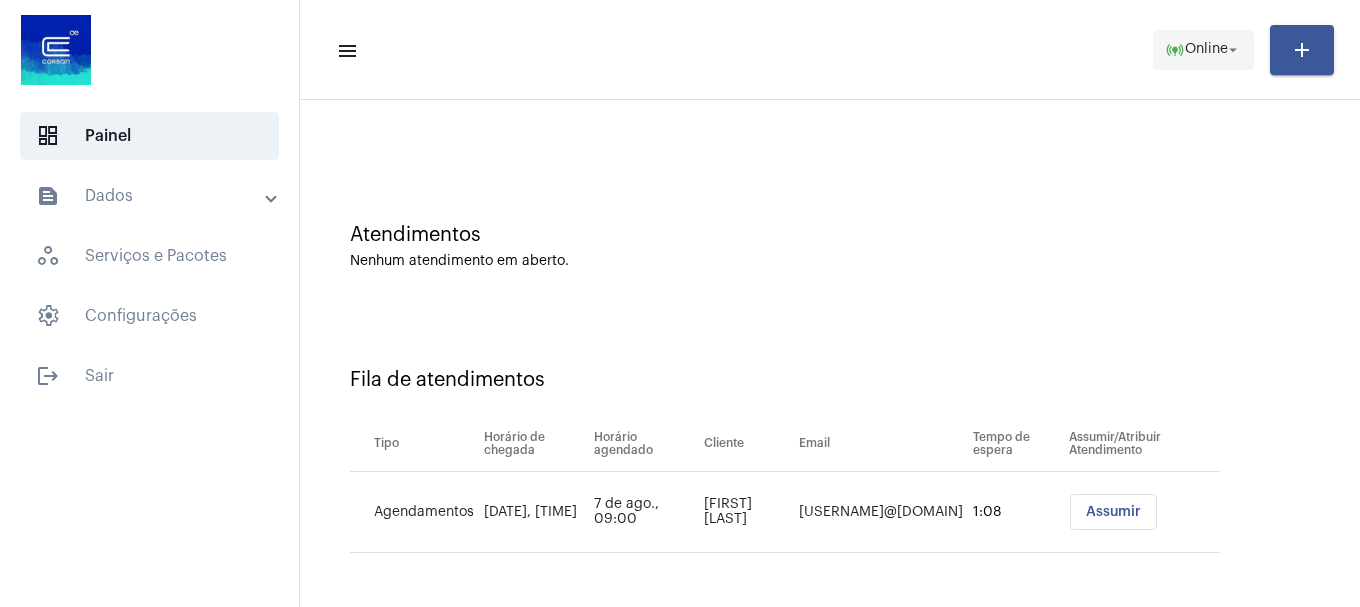 click on "online_prediction  Online arrow_drop_down" 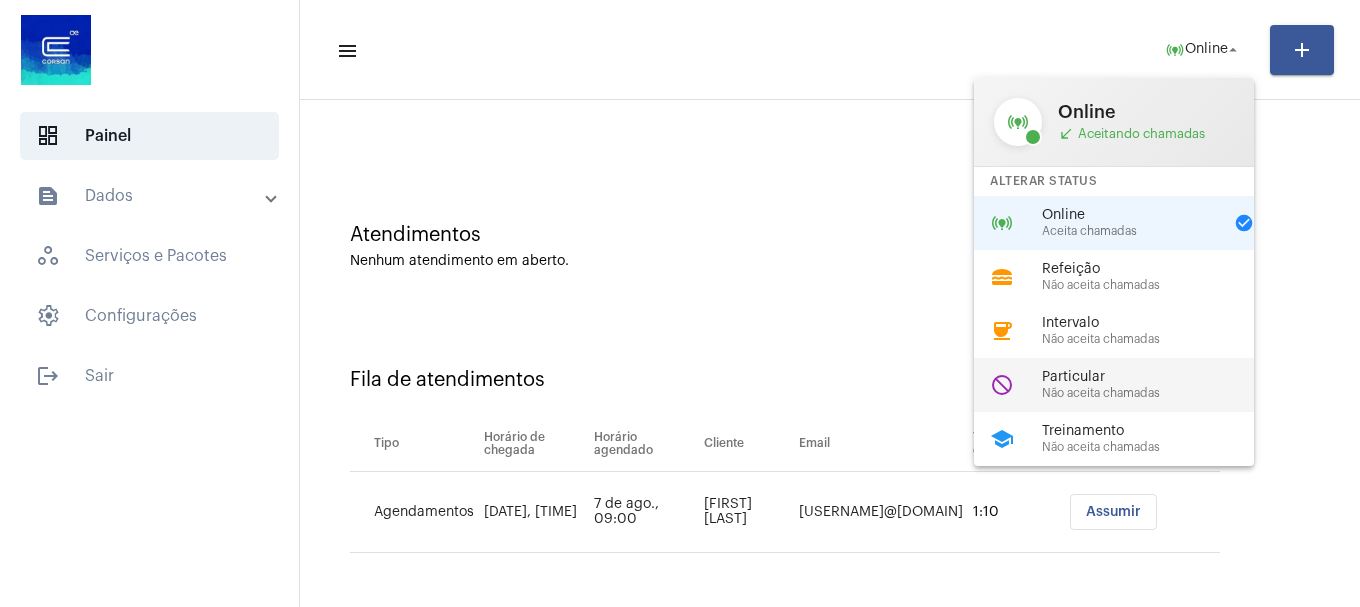 click on "Não aceita chamadas" at bounding box center (1156, 393) 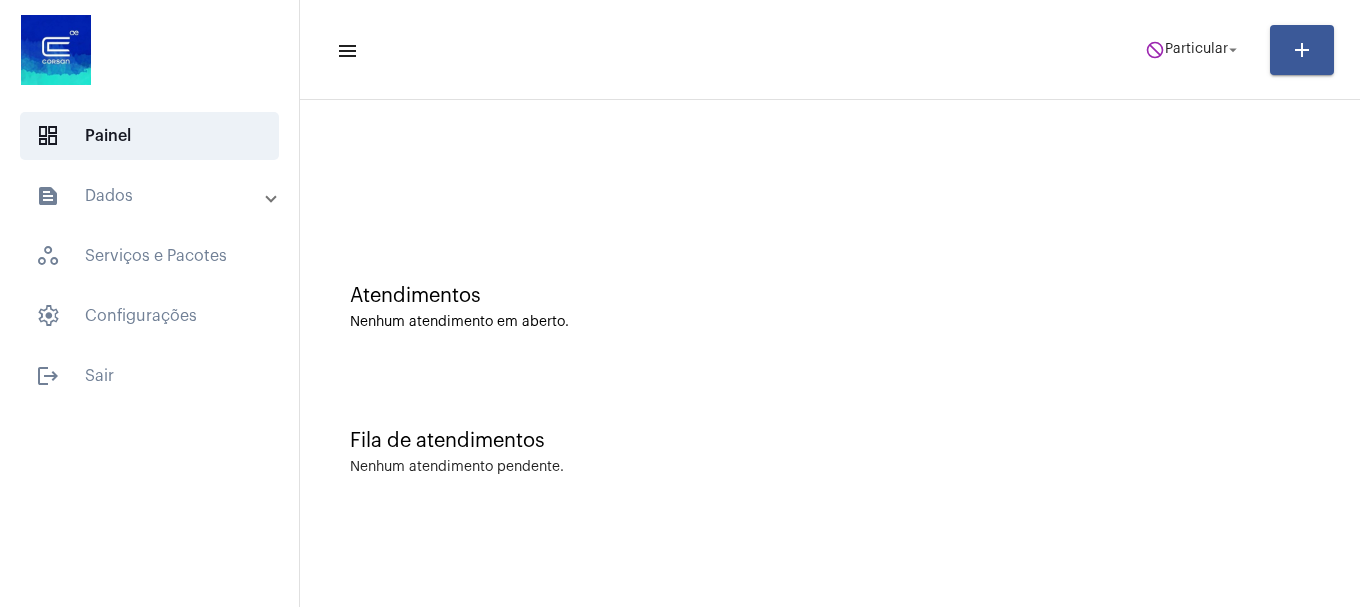scroll, scrollTop: 0, scrollLeft: 0, axis: both 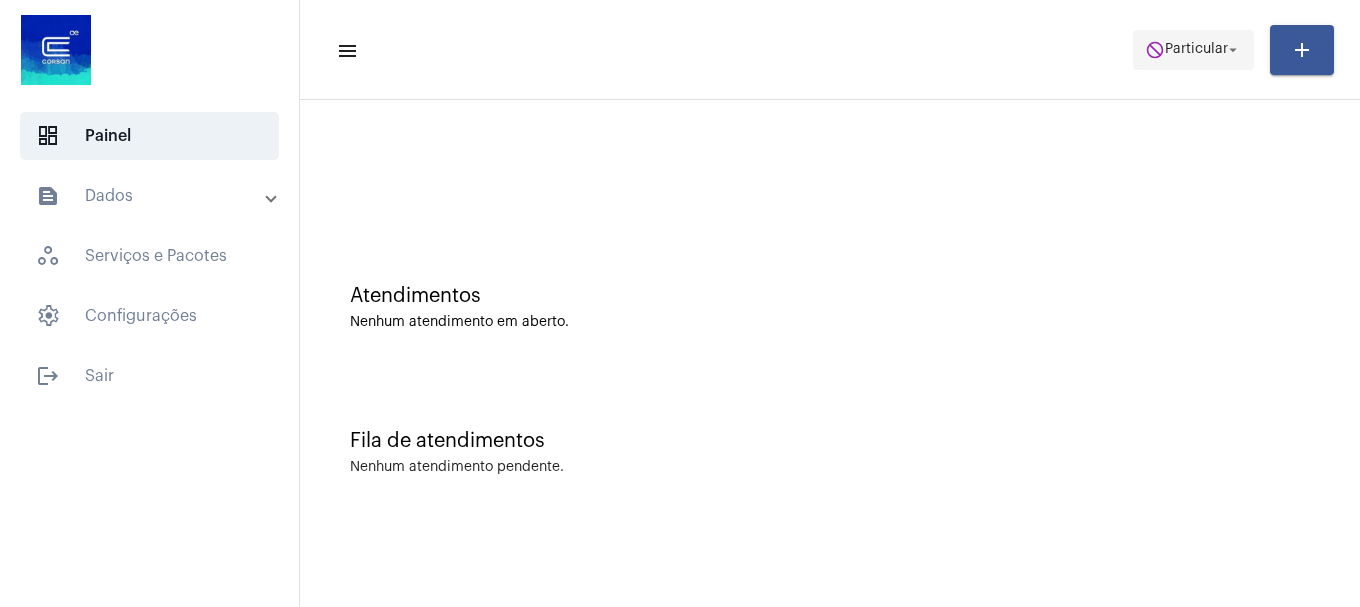 click on "do_not_disturb  Particular arrow_drop_down" 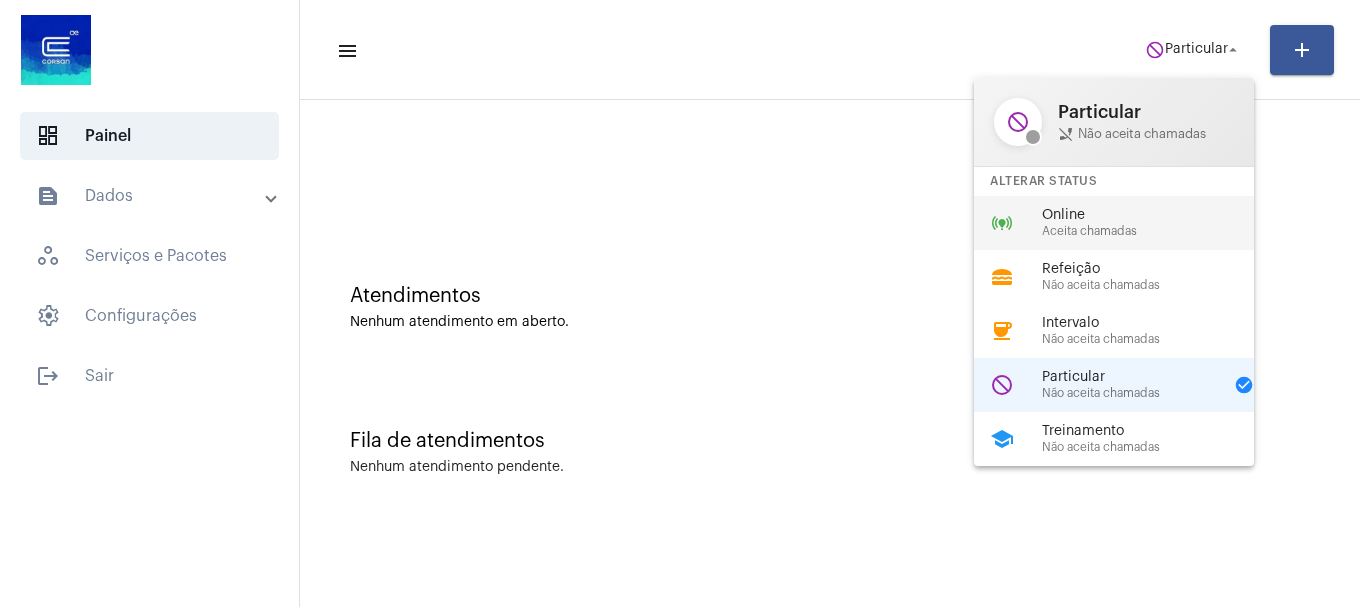 click on "Aceita chamadas" at bounding box center [1156, 231] 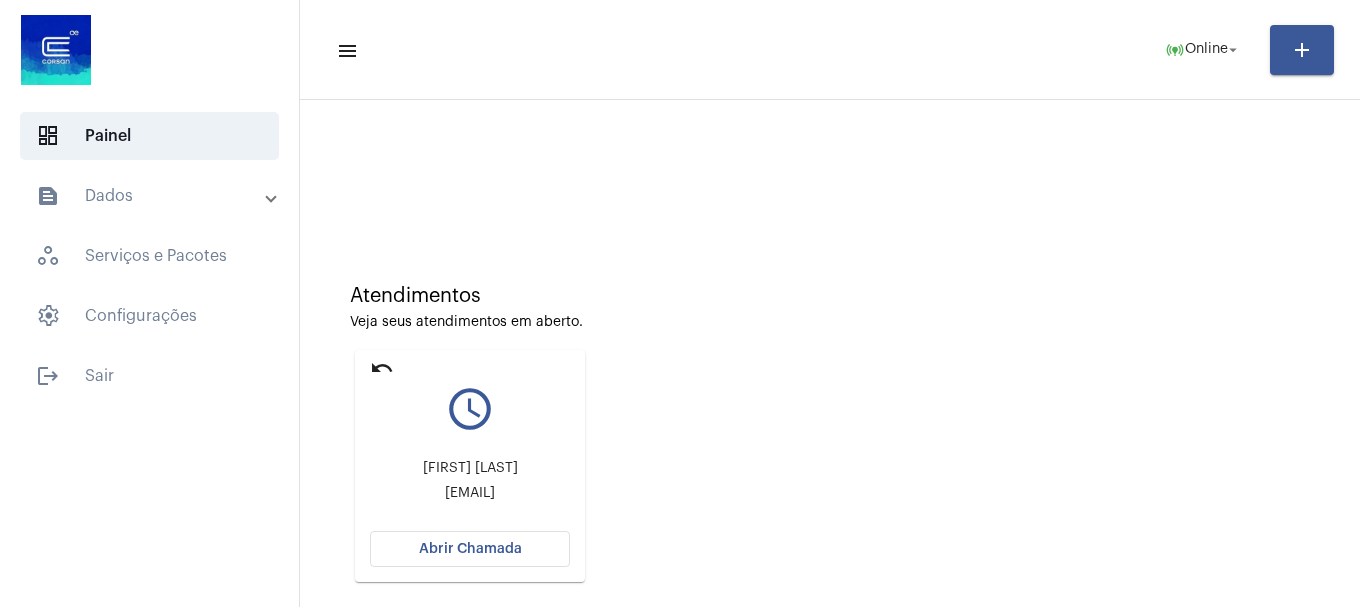scroll, scrollTop: 175, scrollLeft: 0, axis: vertical 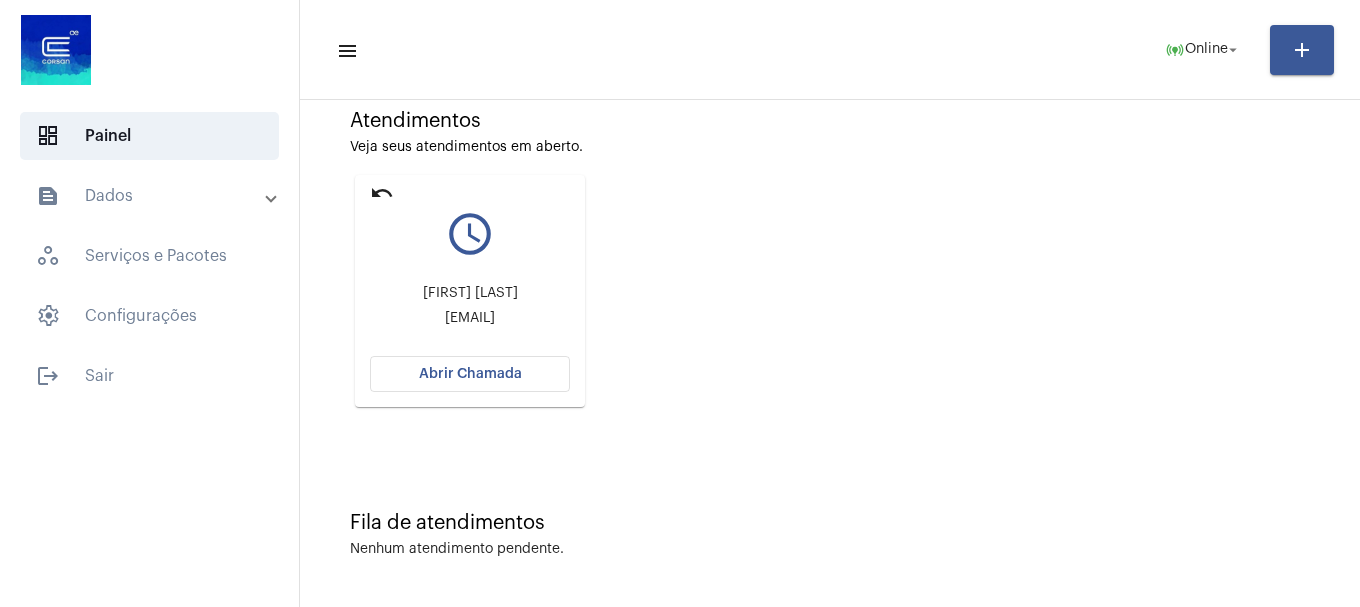 click on "Abrir Chamada" 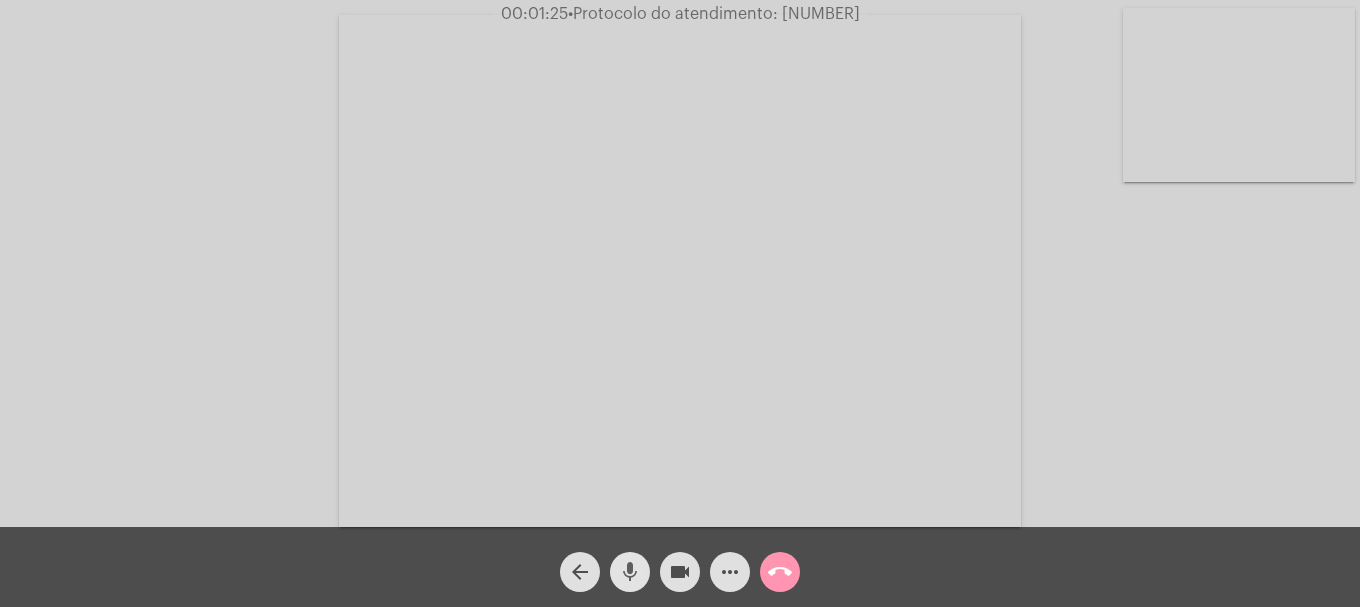 click on "mic" 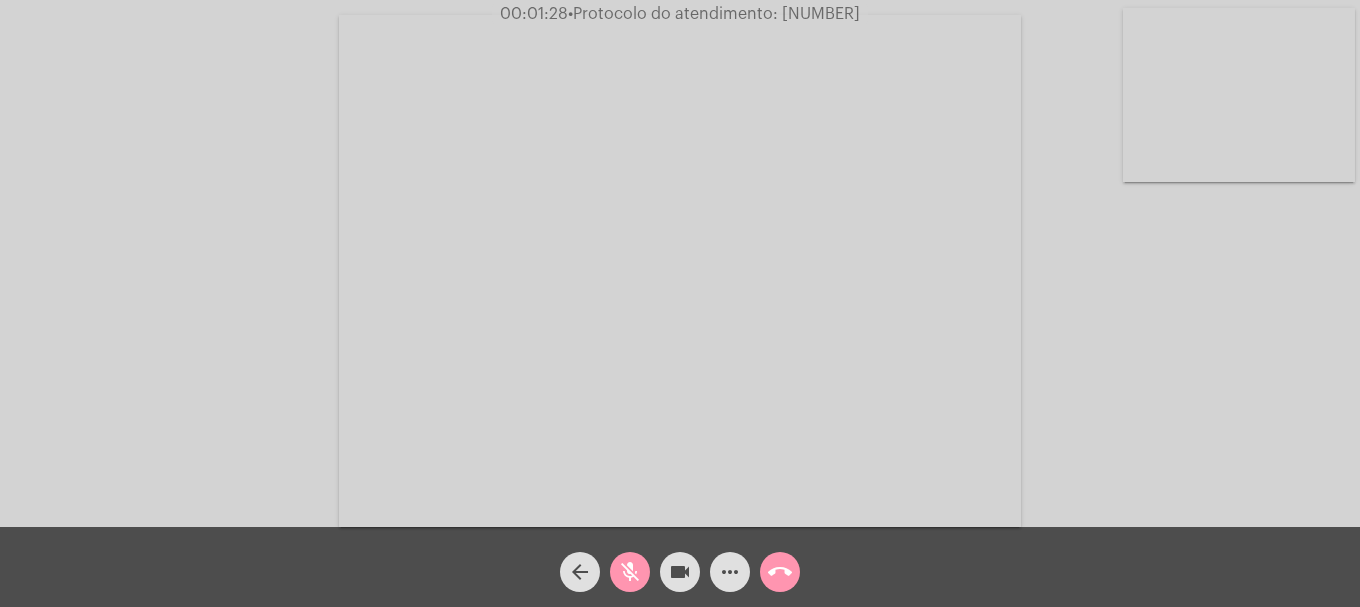 click on "mic_off" 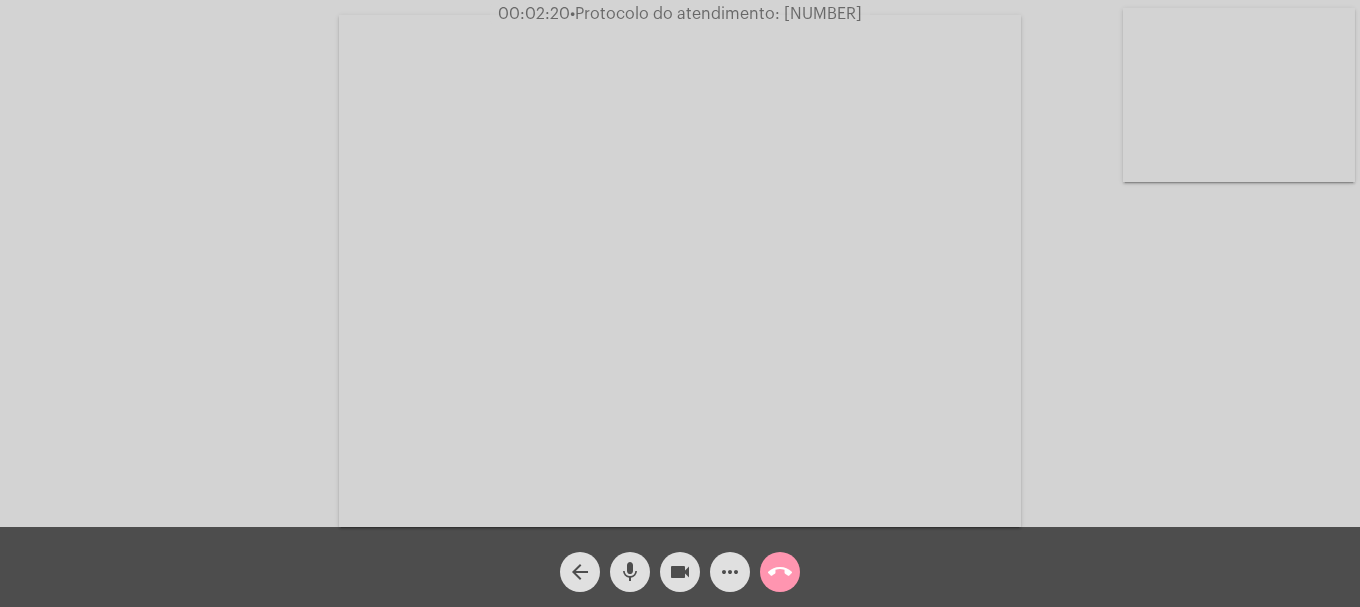 click on "mic" 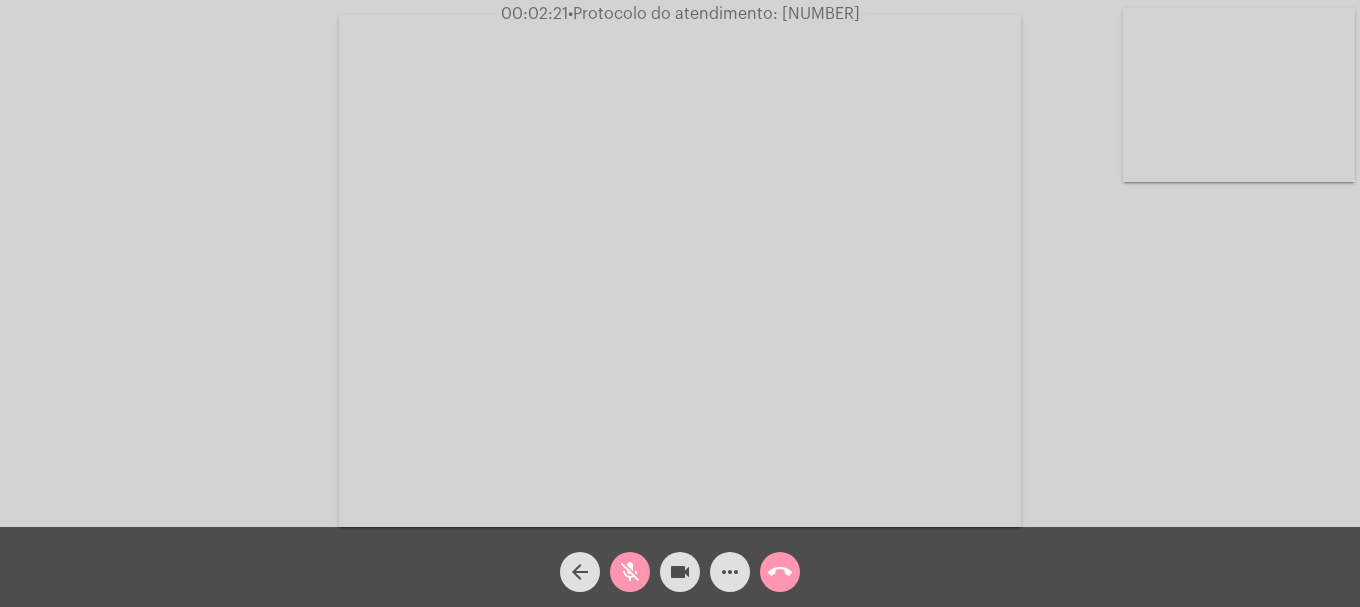click on "mic_off" 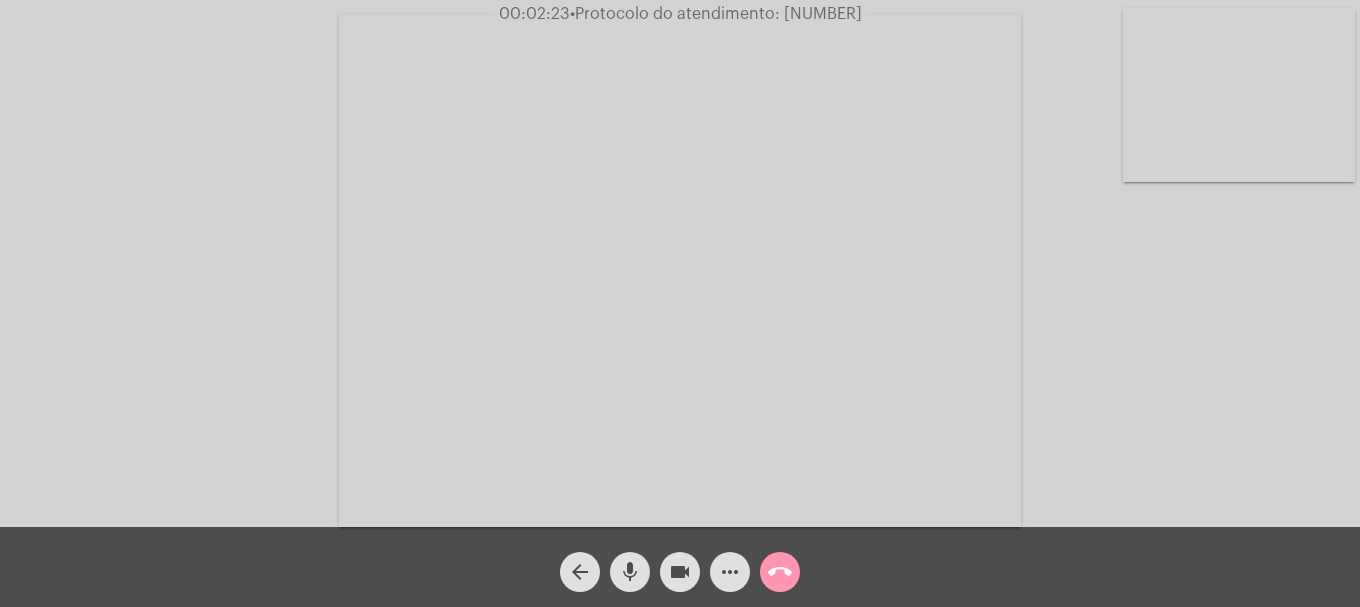 click on "mic" 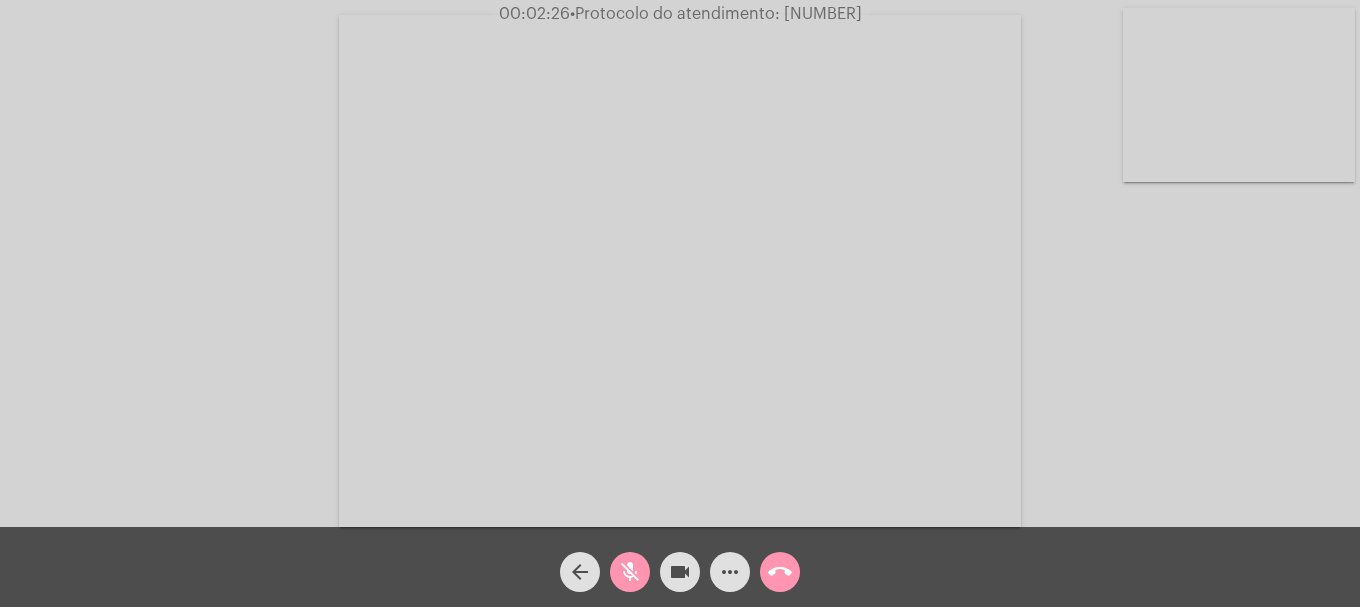 click on "mic_off" 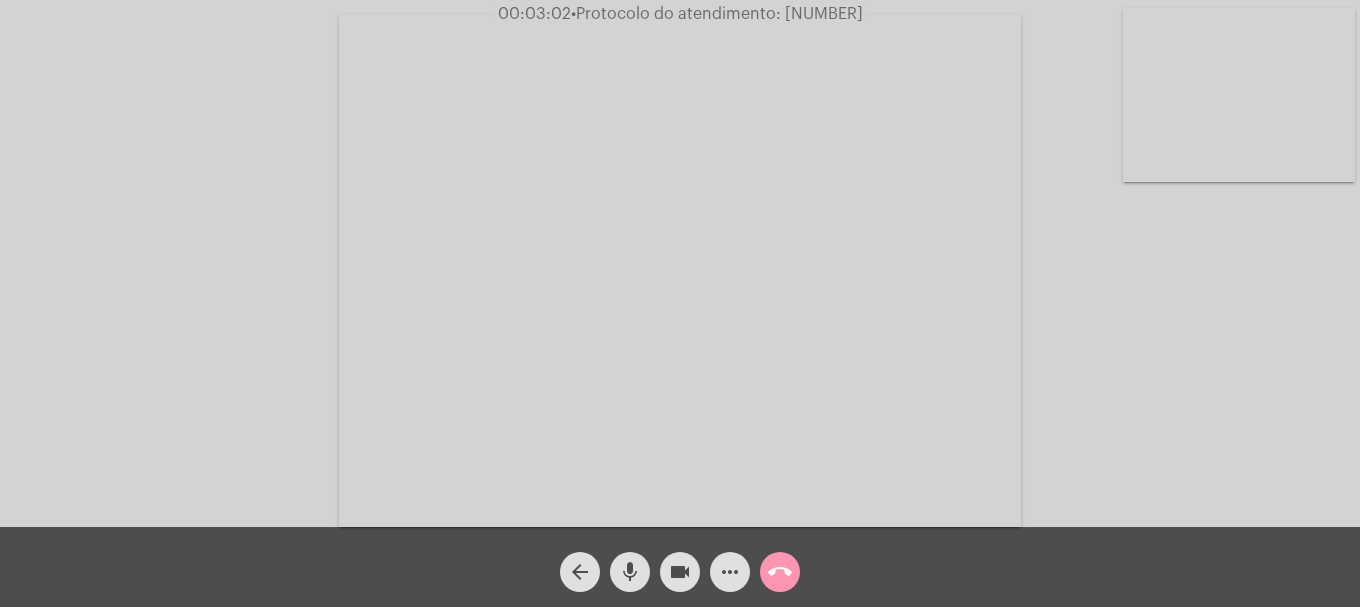 click on "mic" 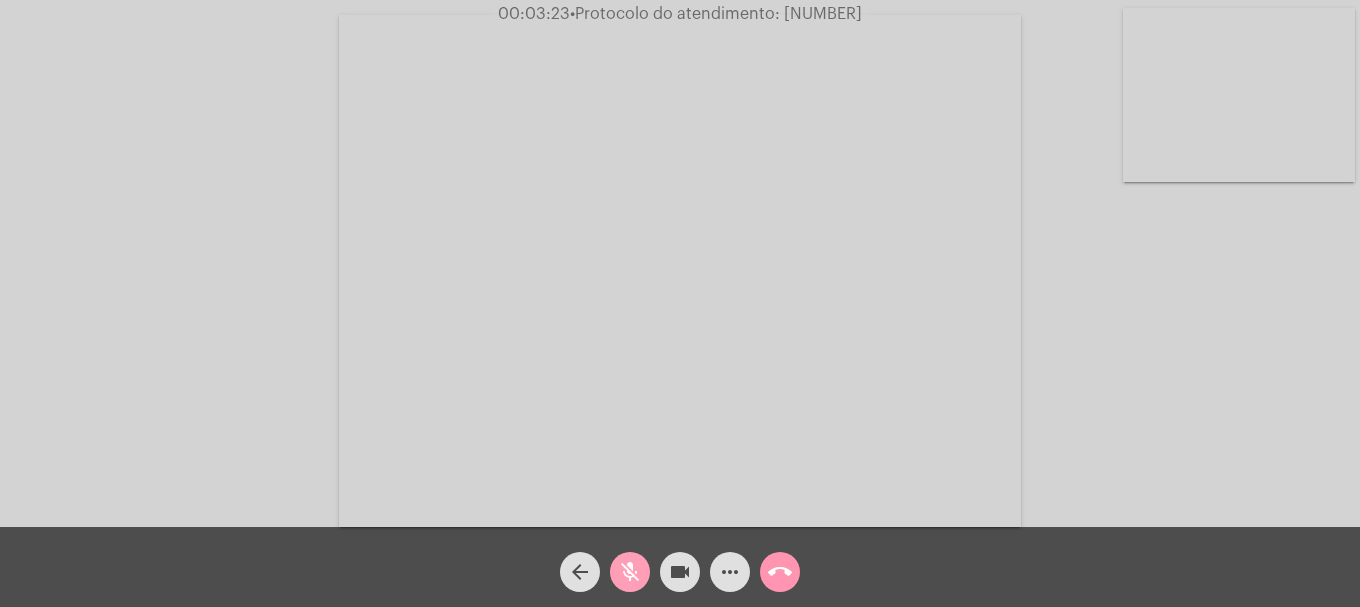 drag, startPoint x: 640, startPoint y: 574, endPoint x: 506, endPoint y: 458, distance: 177.23431 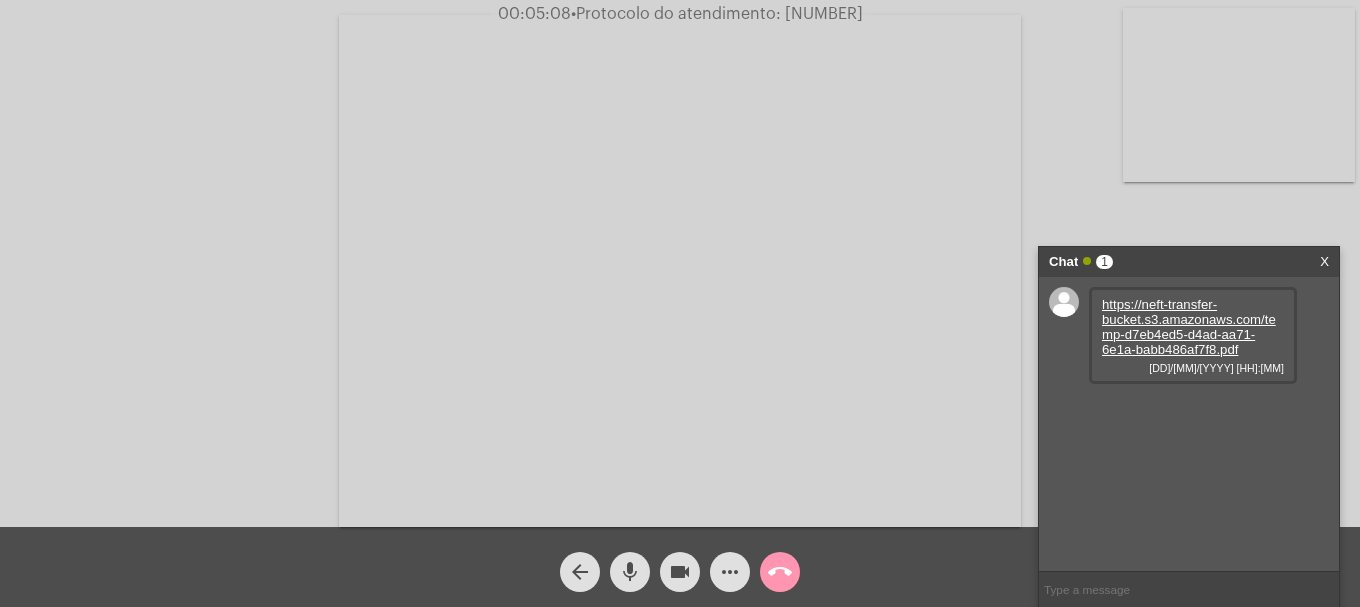 click on "https://neft-transfer-bucket.s3.amazonaws.com/temp-d7eb4ed5-d4ad-aa71-6e1a-babb486af7f8.pdf" at bounding box center [1189, 327] 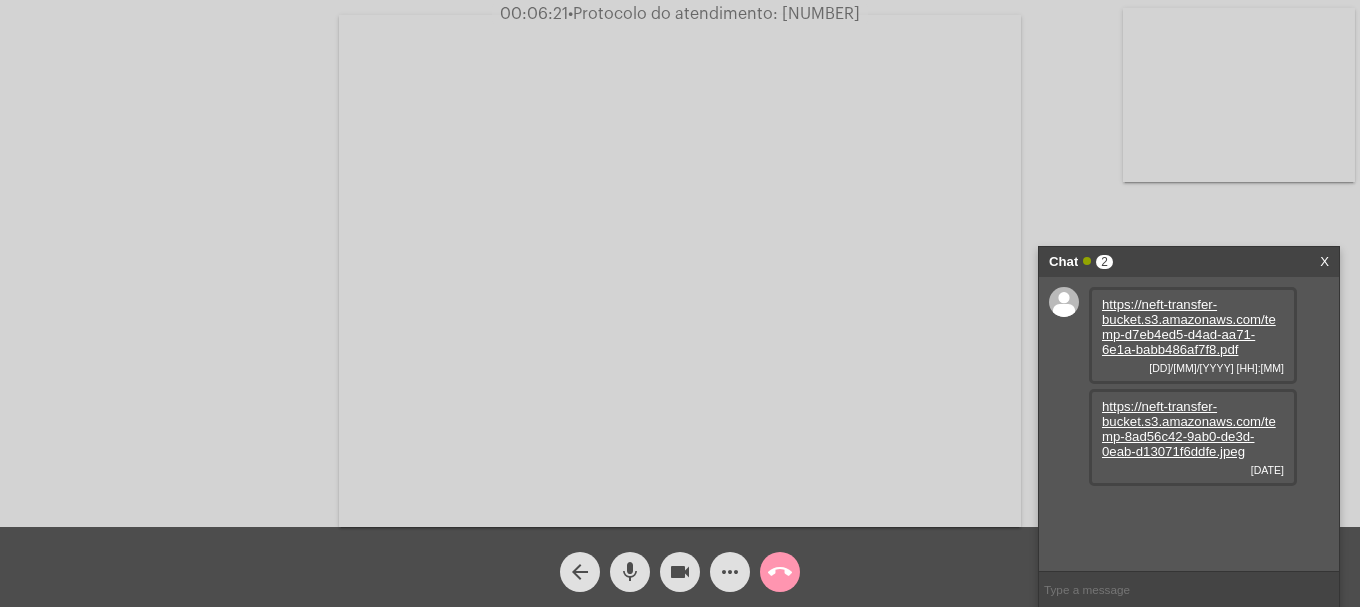 click on "https://neft-transfer-bucket.s3.amazonaws.com/temp-8ad56c42-9ab0-de3d-0eab-d13071f6ddfe.jpeg" at bounding box center (1189, 429) 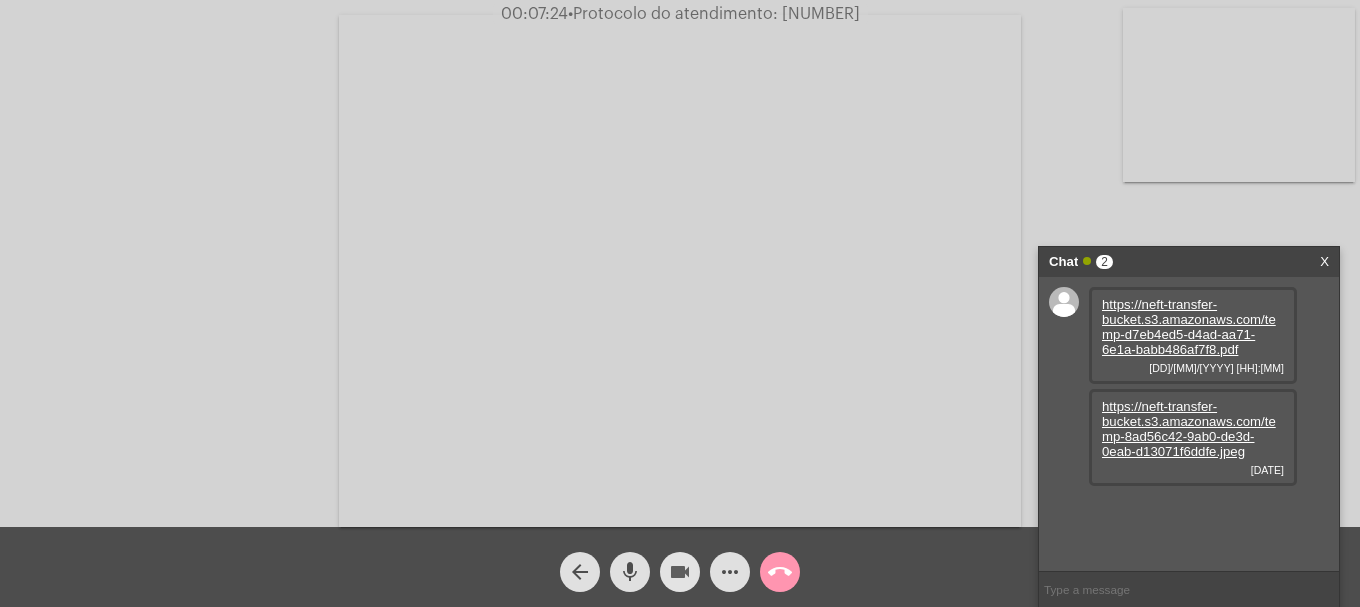 click on "videocam" 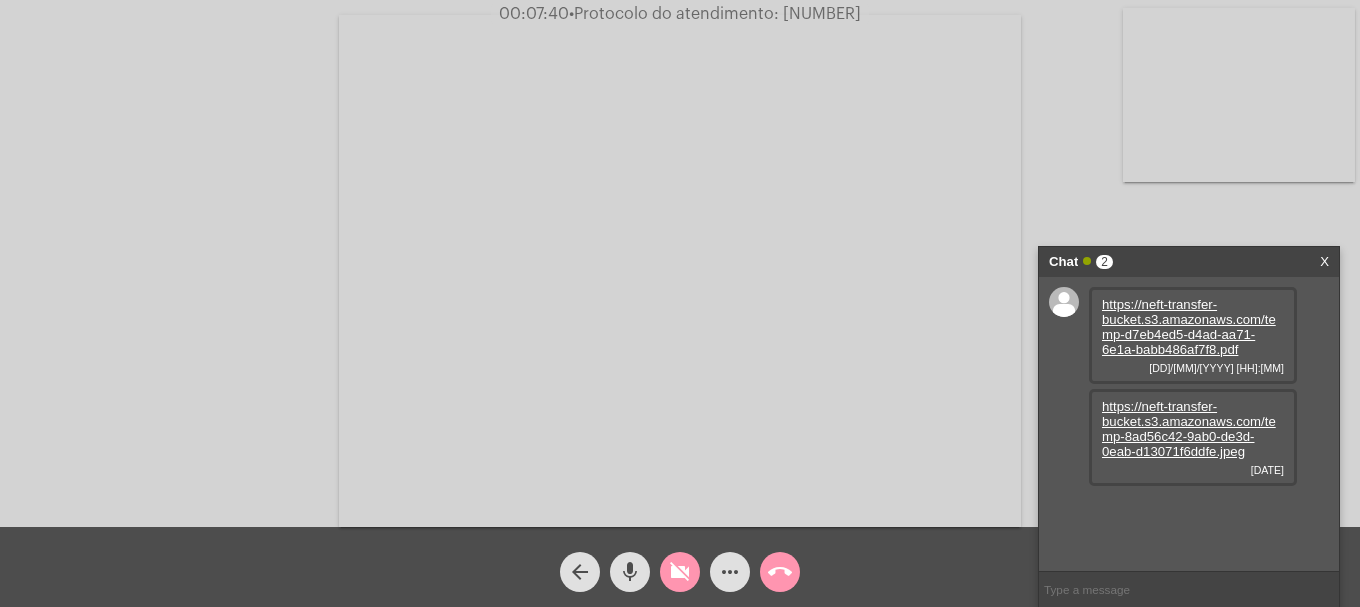 click on "videocam_off" 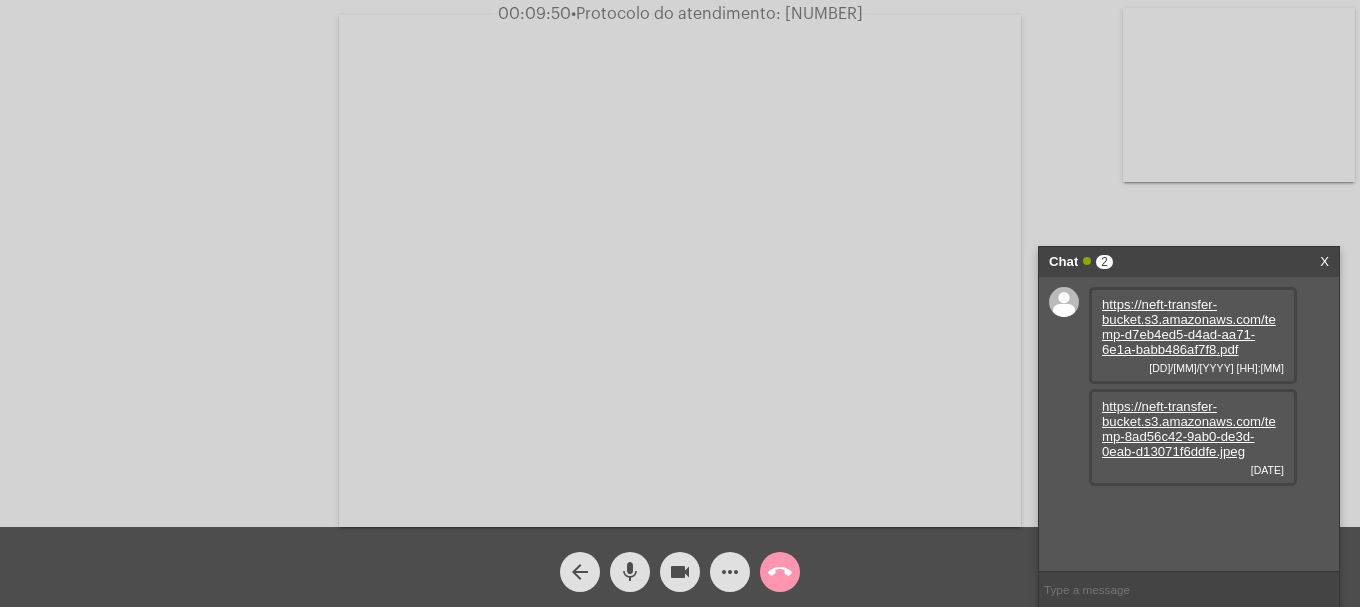 click on "•  Protocolo do atendimento: [NUMBER]" 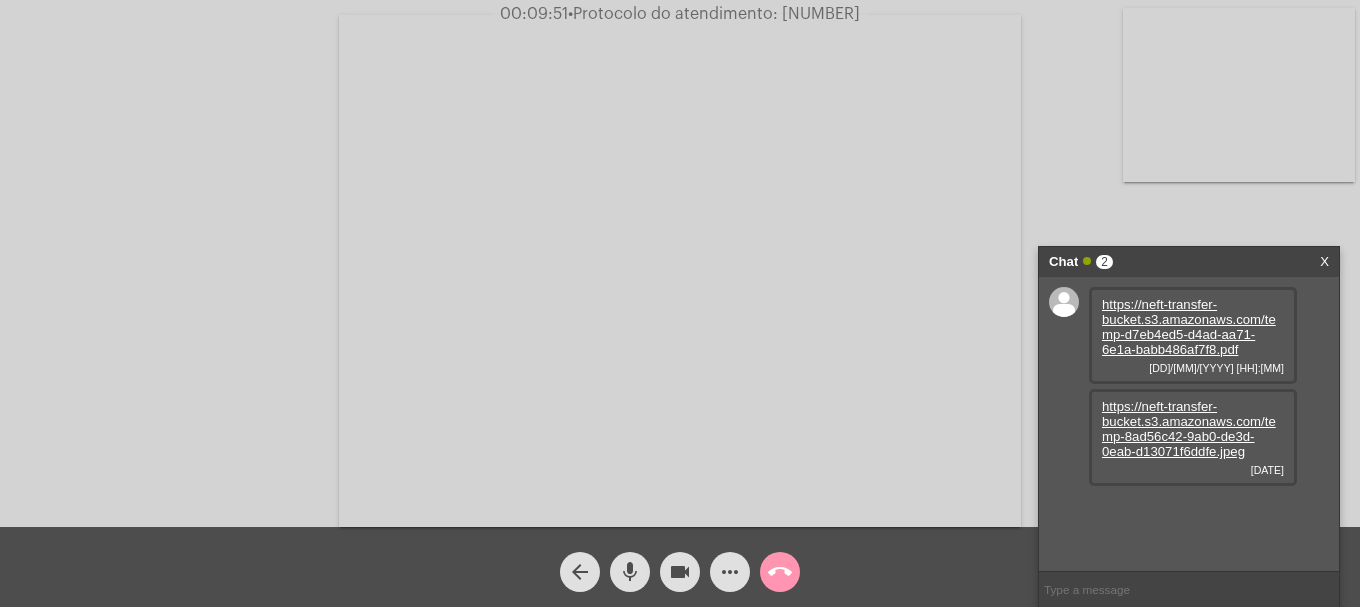 click on "•  Protocolo do atendimento: [NUMBER]" 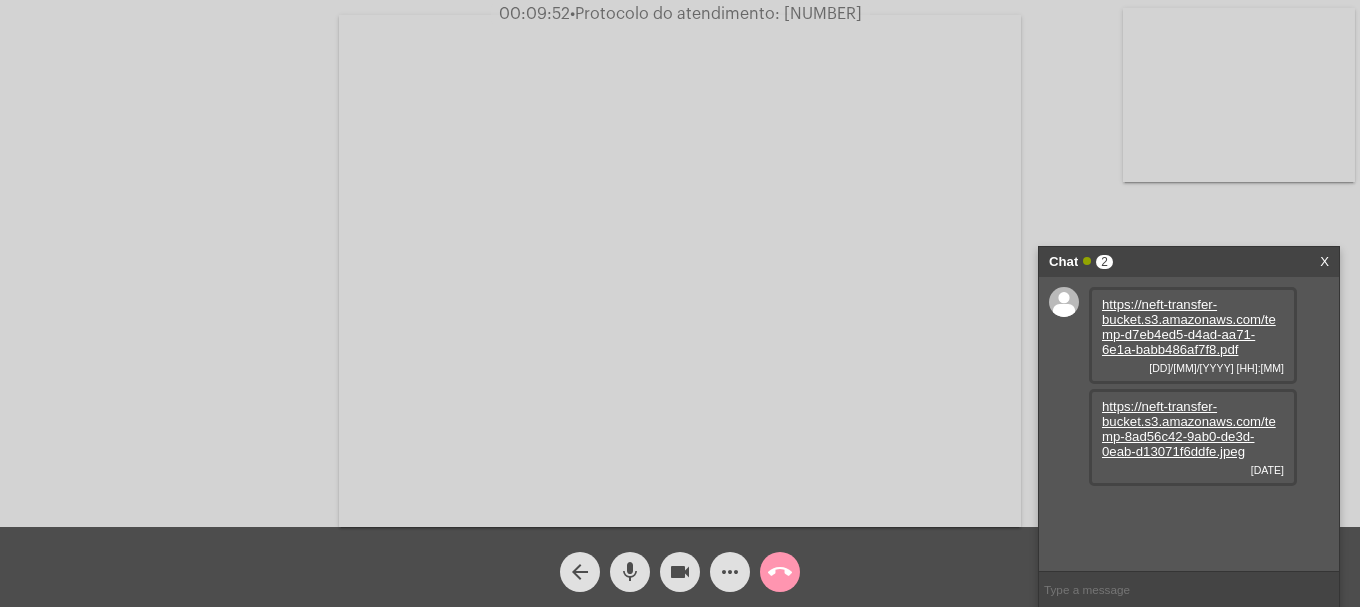 copy on "[NUMBER]" 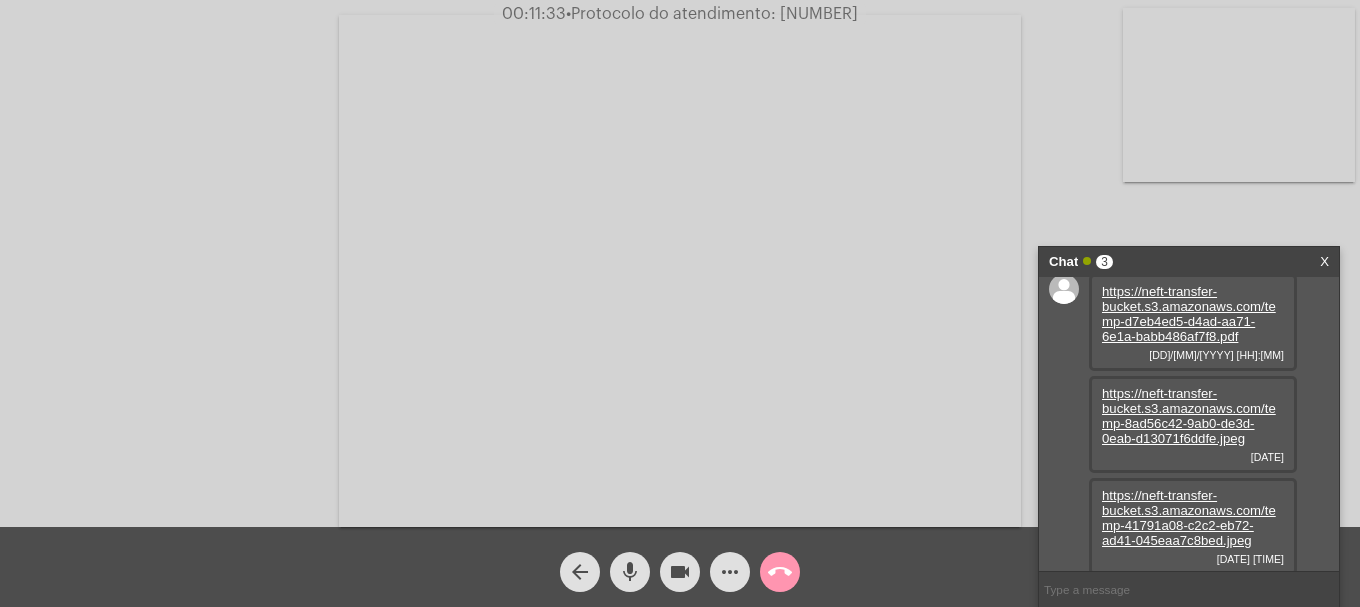 scroll, scrollTop: 17, scrollLeft: 0, axis: vertical 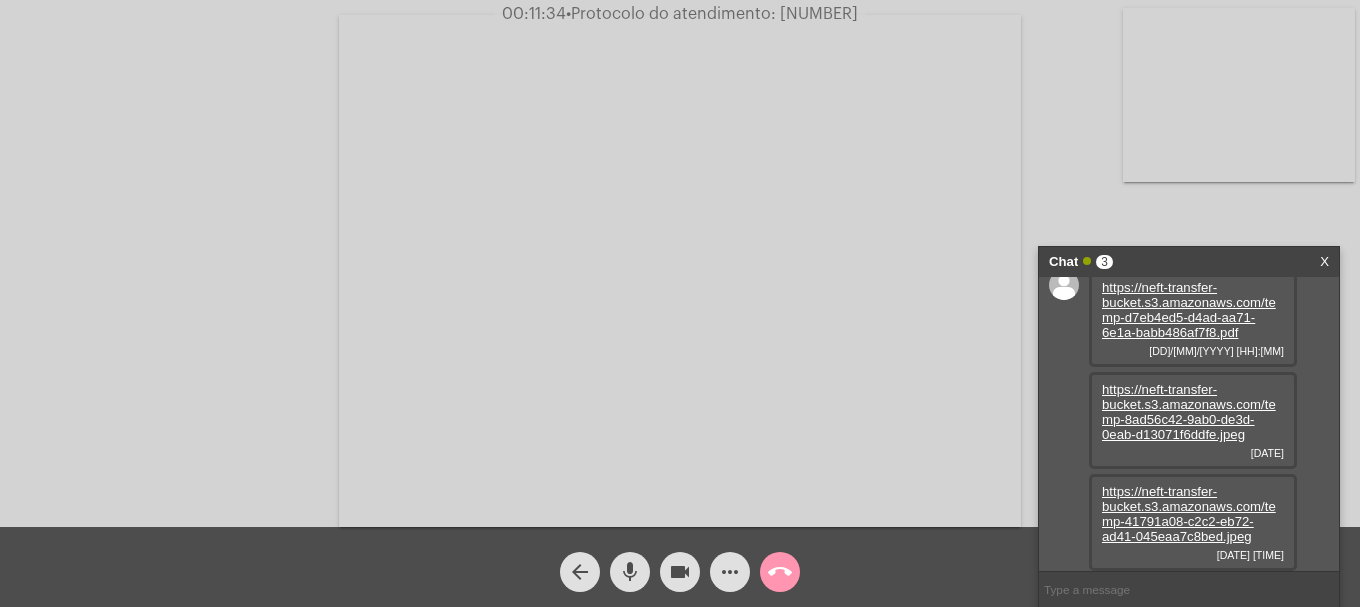 click on "https://neft-transfer-bucket.s3.amazonaws.com/temp-41791a08-c2c2-eb72-ad41-045eaa7c8bed.jpeg" at bounding box center (1189, 514) 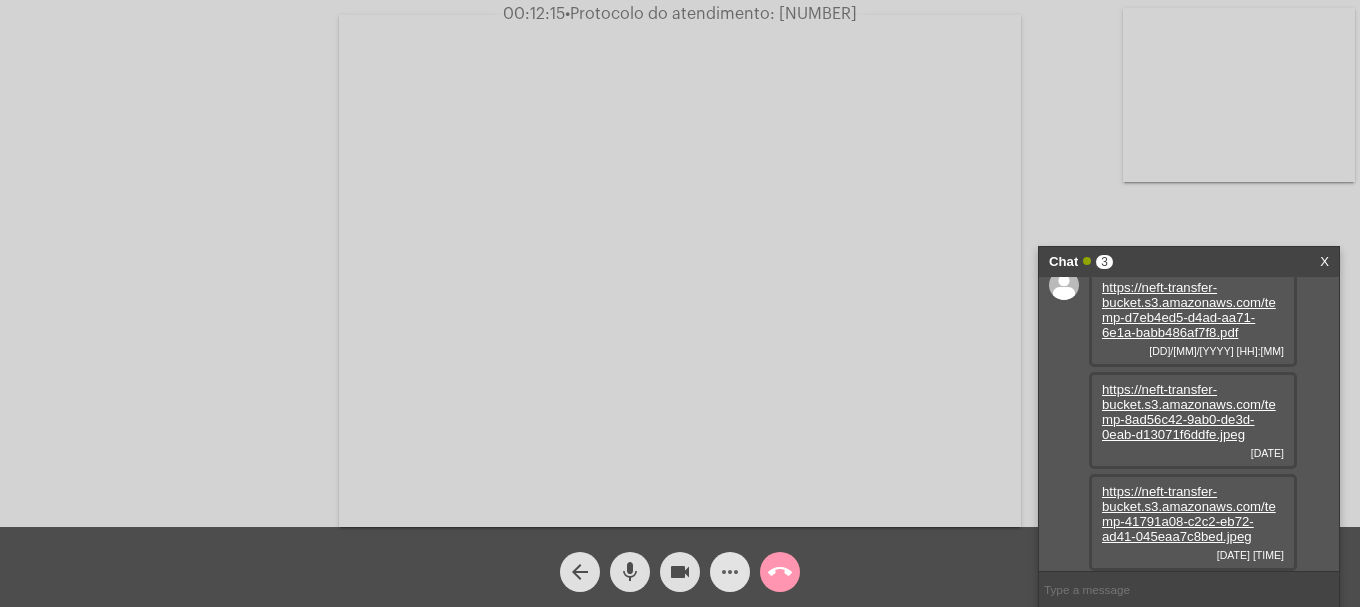 click on "more_horiz" 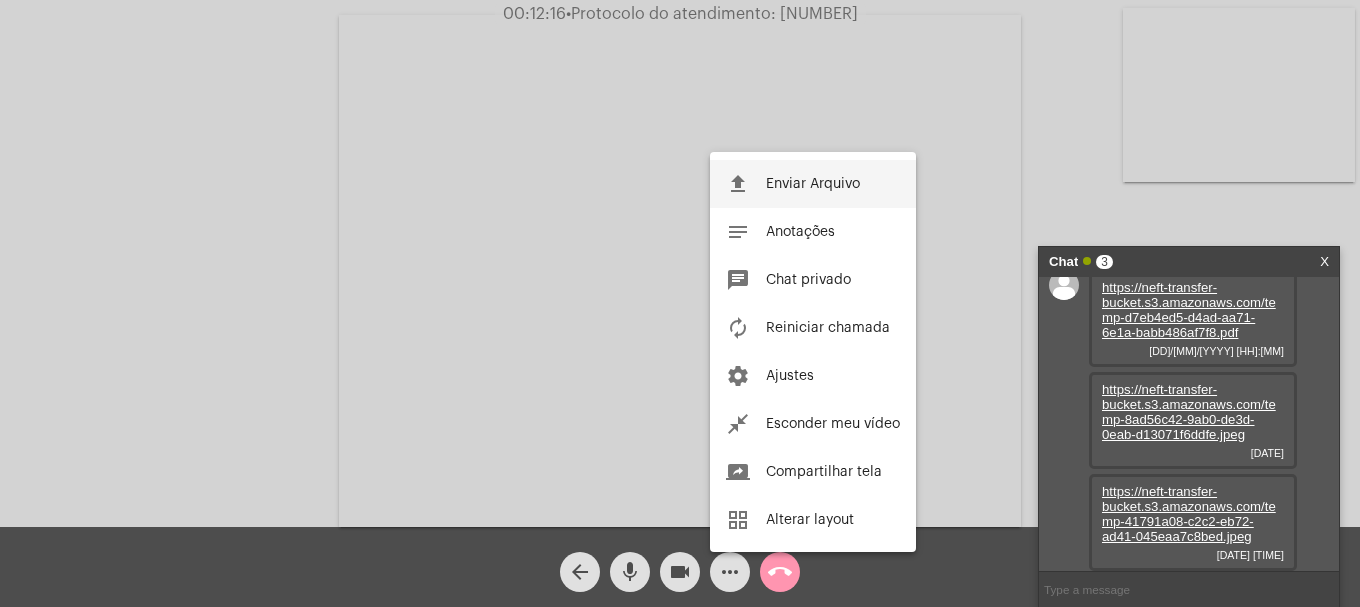 click on "Enviar Arquivo" at bounding box center [813, 184] 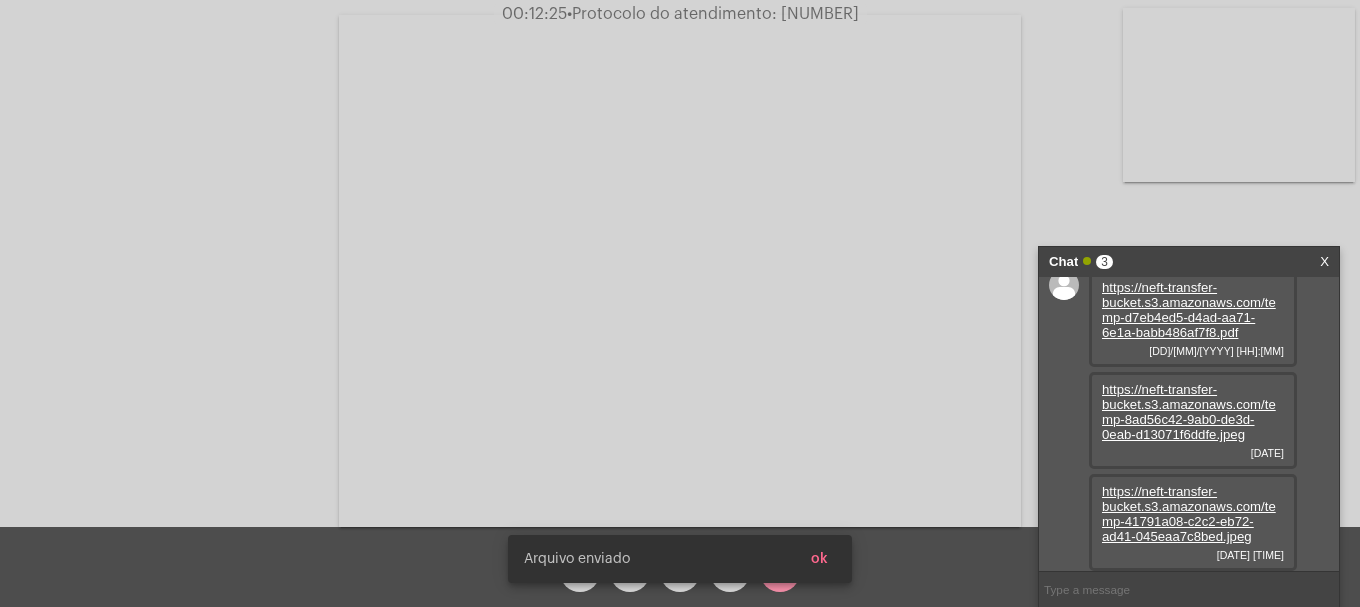 scroll, scrollTop: 119, scrollLeft: 0, axis: vertical 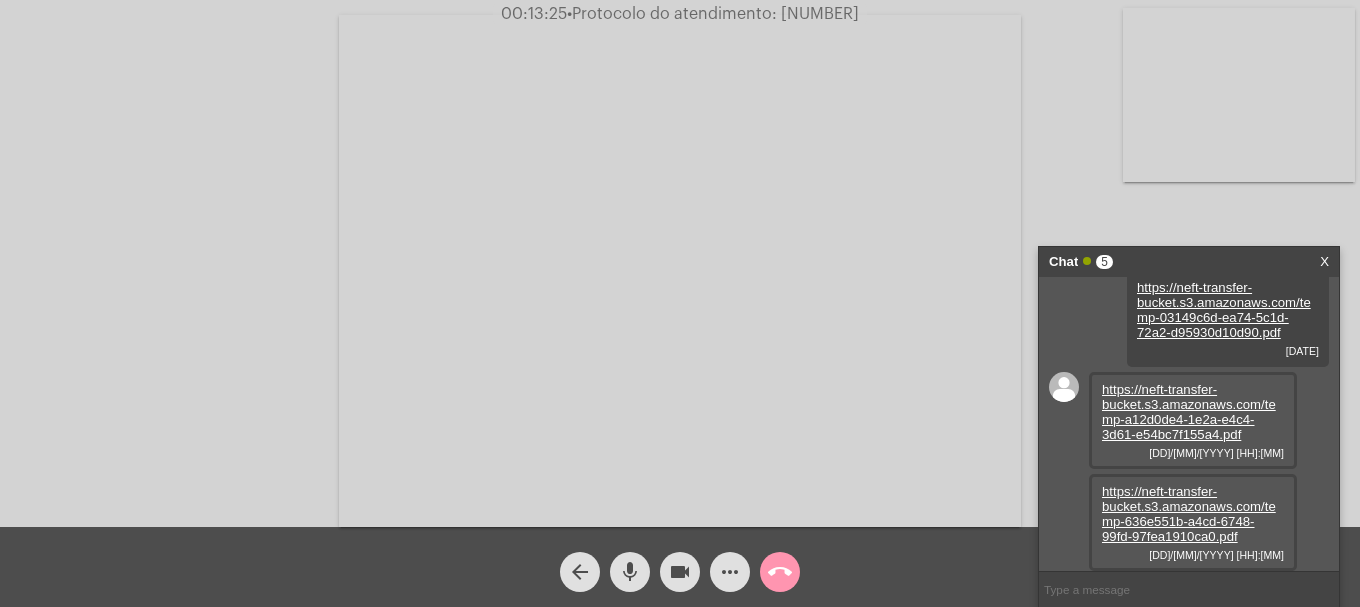 click on "https://neft-transfer-bucket.s3.amazonaws.com/temp-a12d0de4-1e2a-e4c4-3d61-e54bc7f155a4.pdf" at bounding box center [1189, 412] 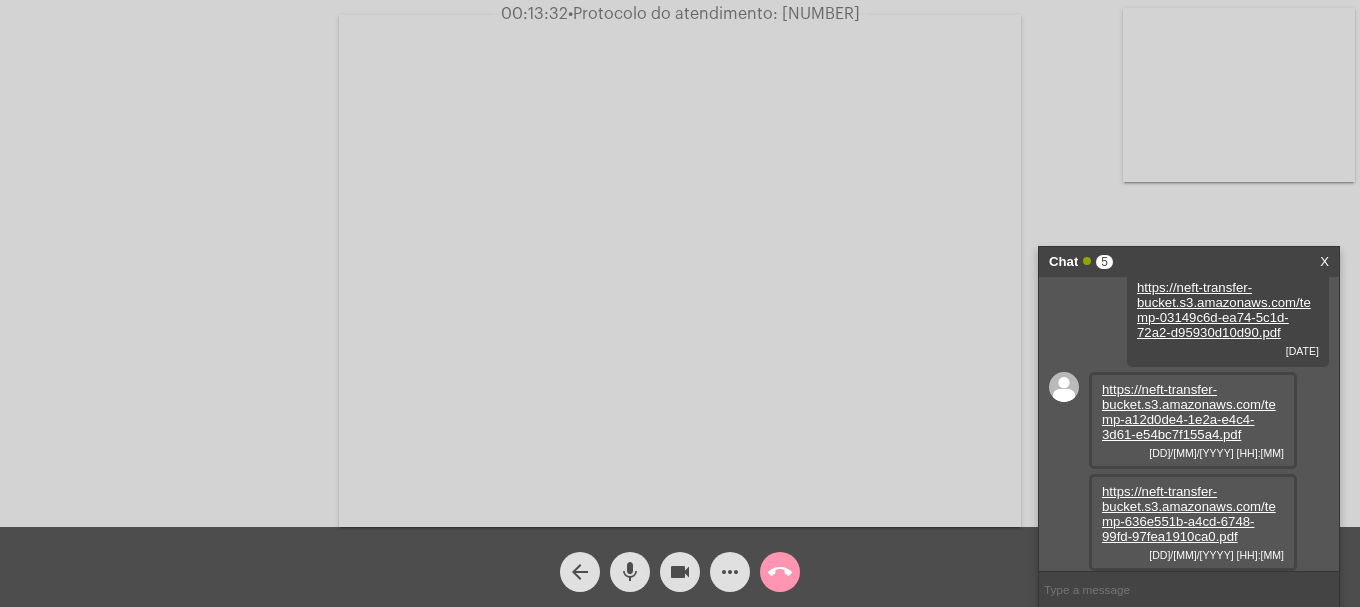 click on "https://neft-transfer-bucket.s3.amazonaws.com/temp-636e551b-a4cd-6748-99fd-97fea1910ca0.pdf" at bounding box center [1189, 514] 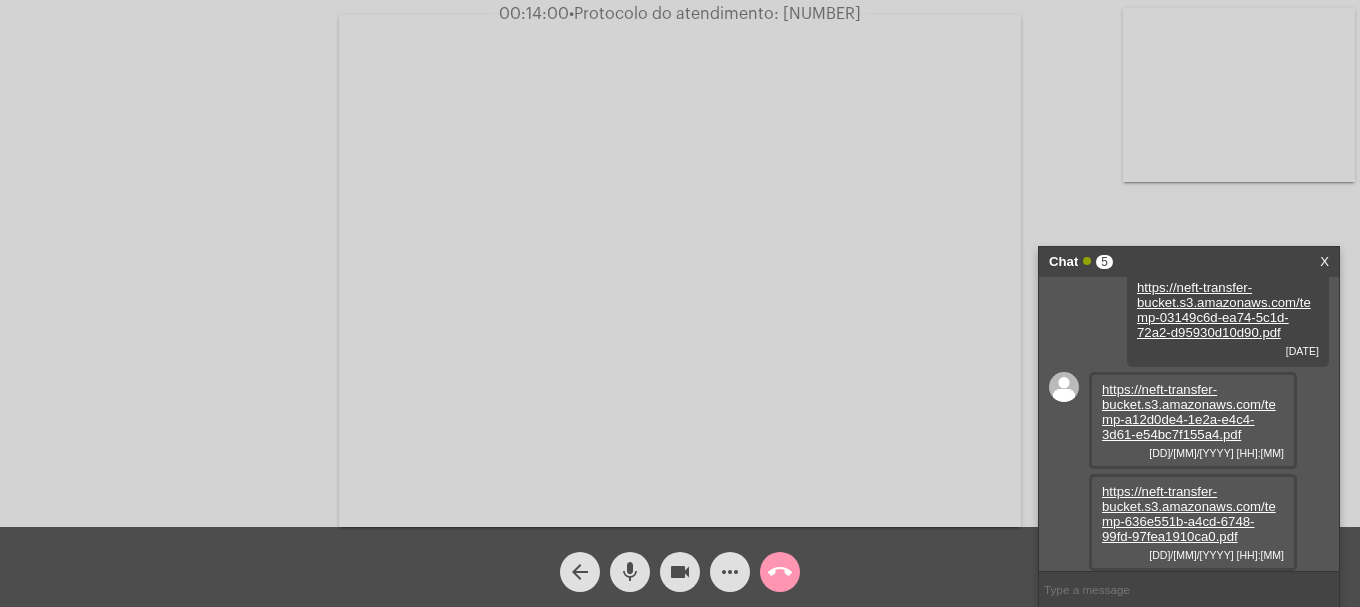 copy on "[NUMBER]" 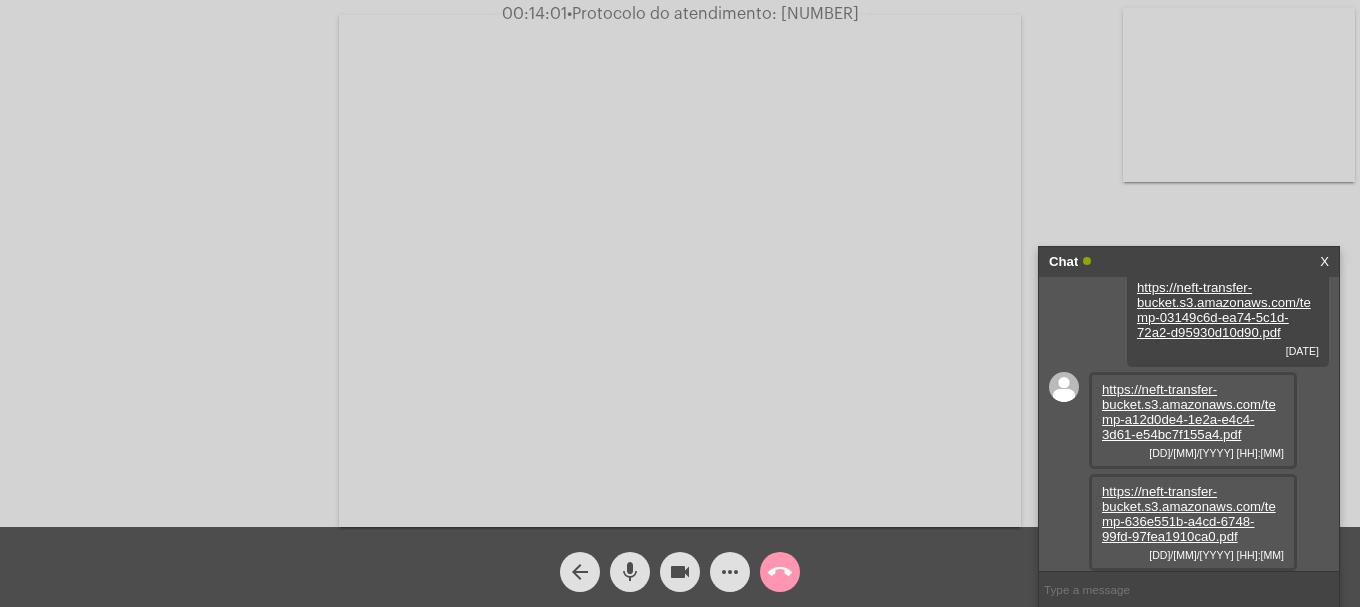 click at bounding box center (1189, 589) 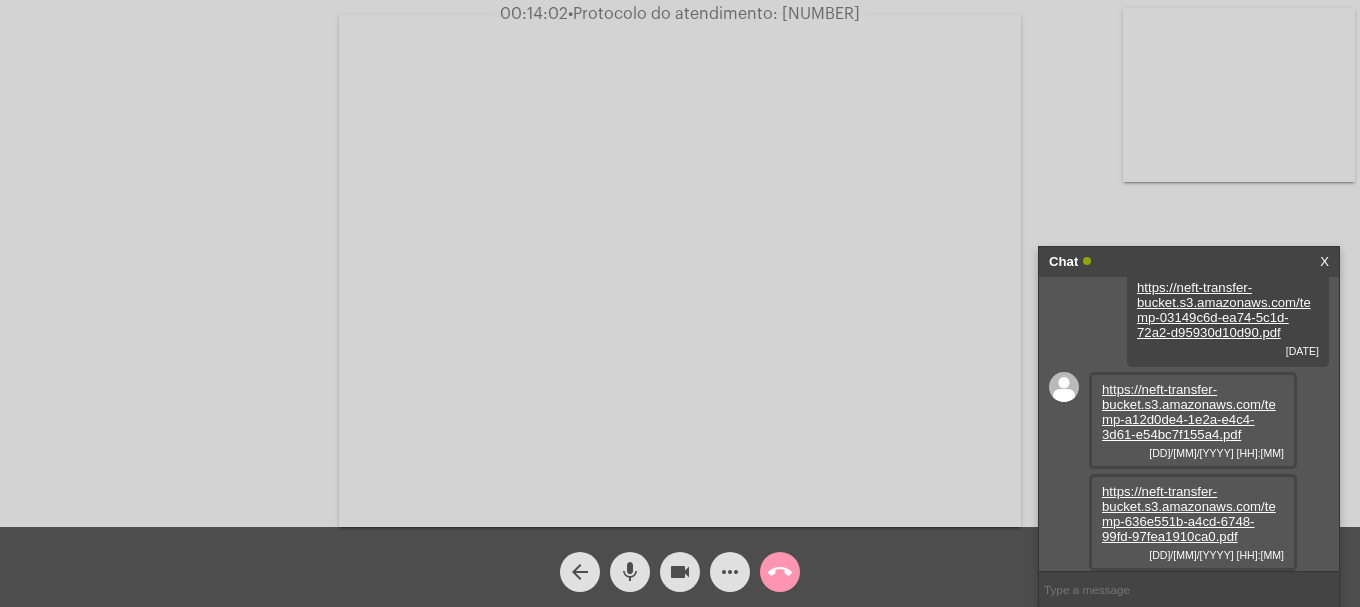 paste on "[NUMBER]" 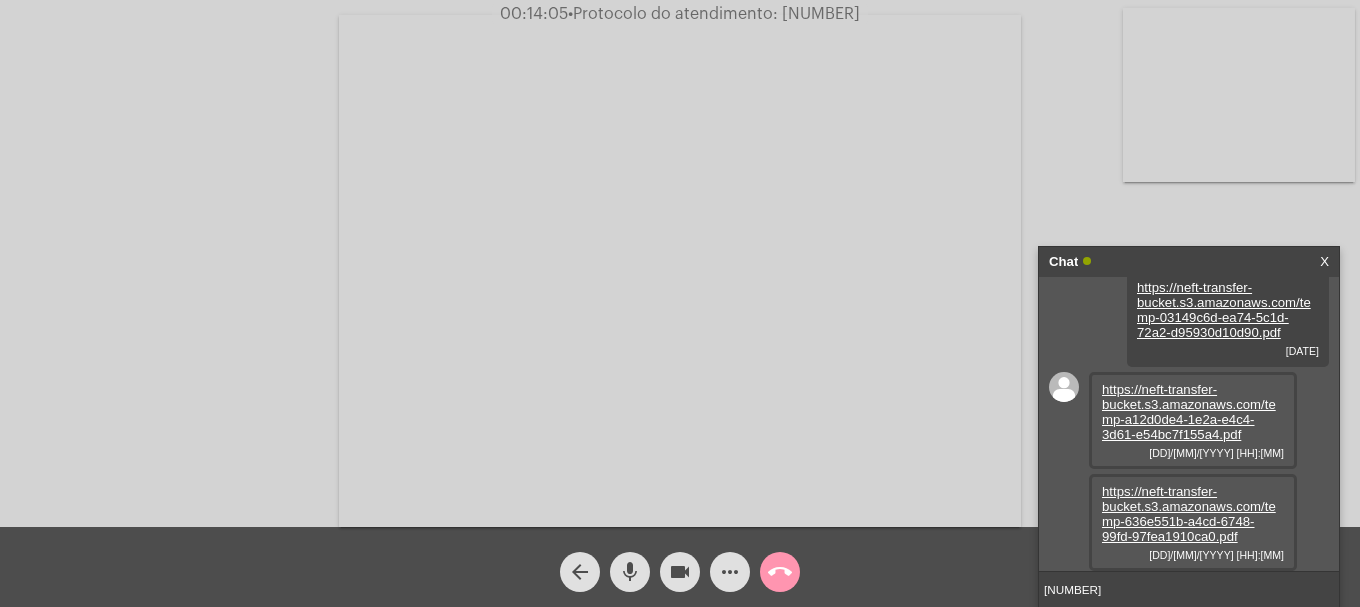 type 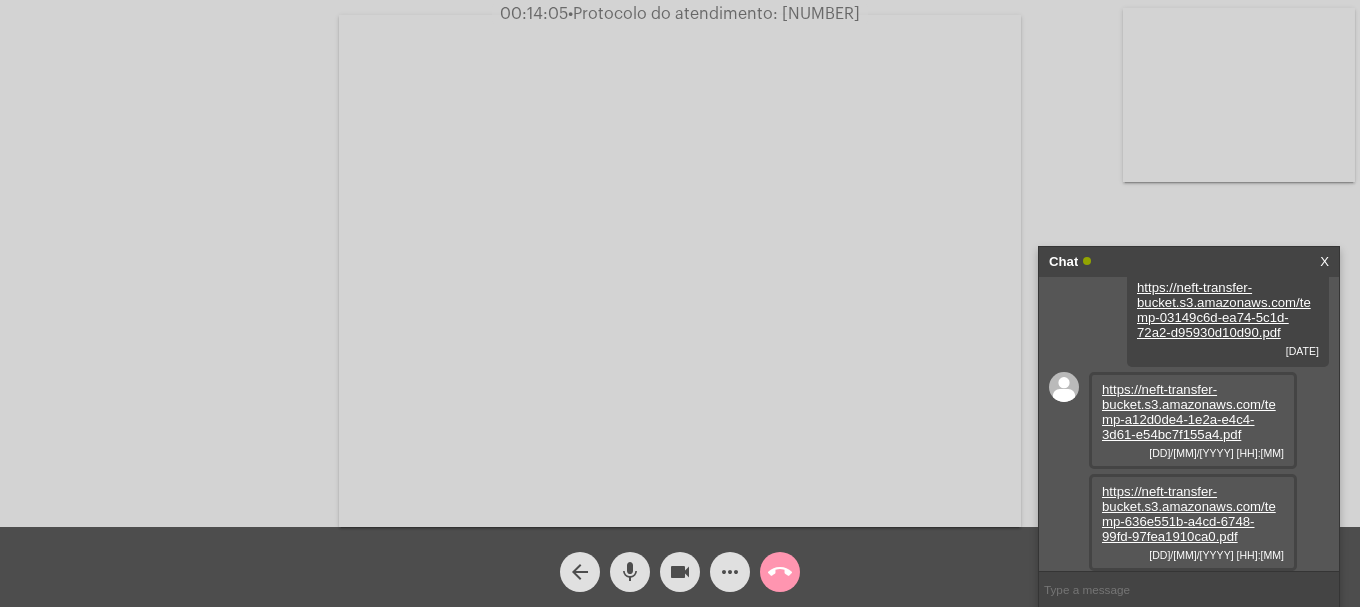 scroll, scrollTop: 380, scrollLeft: 0, axis: vertical 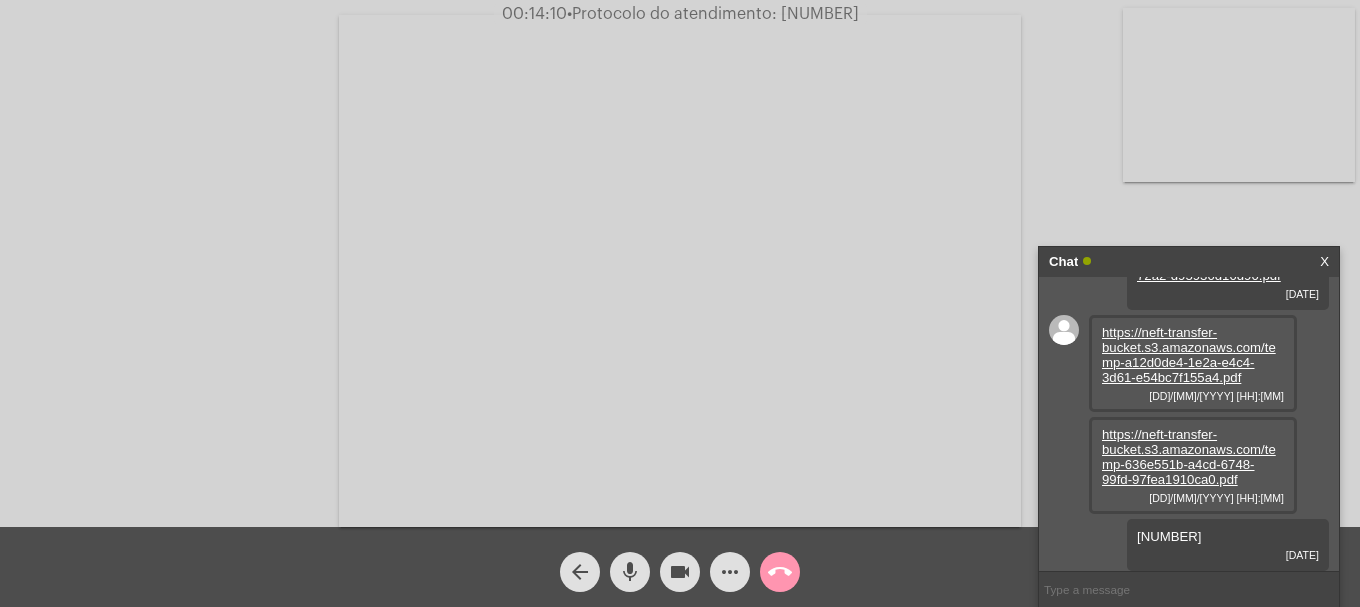 click on "call_end" 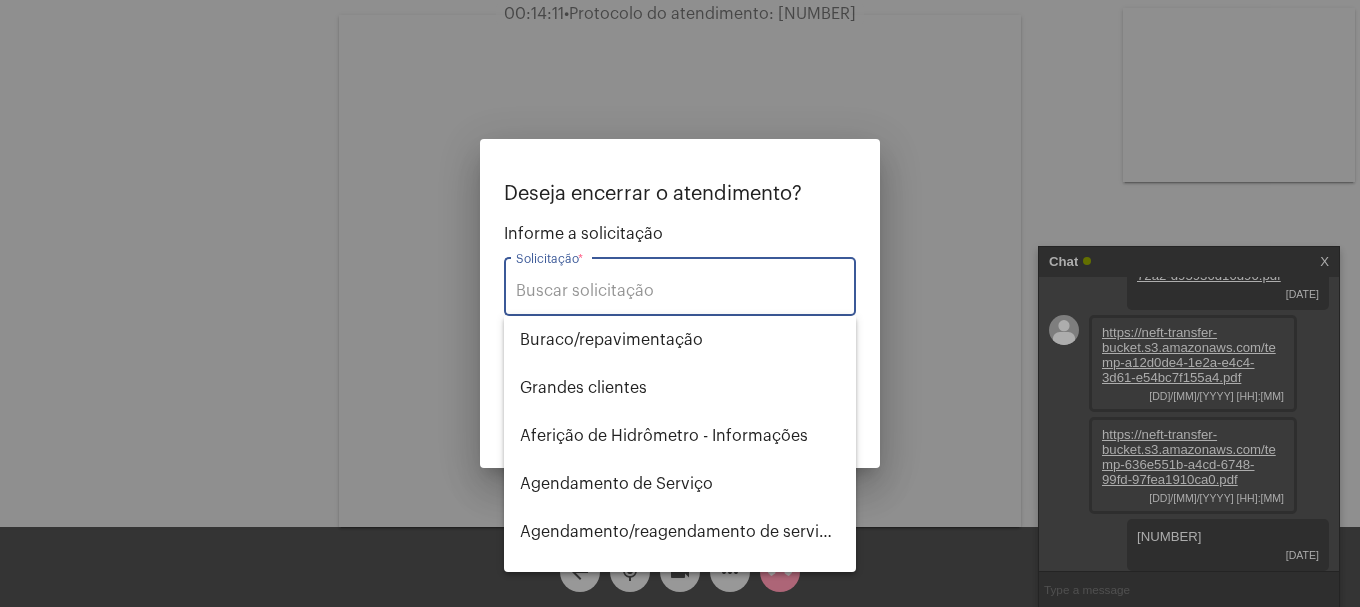click on "Solicitação  *" at bounding box center (680, 291) 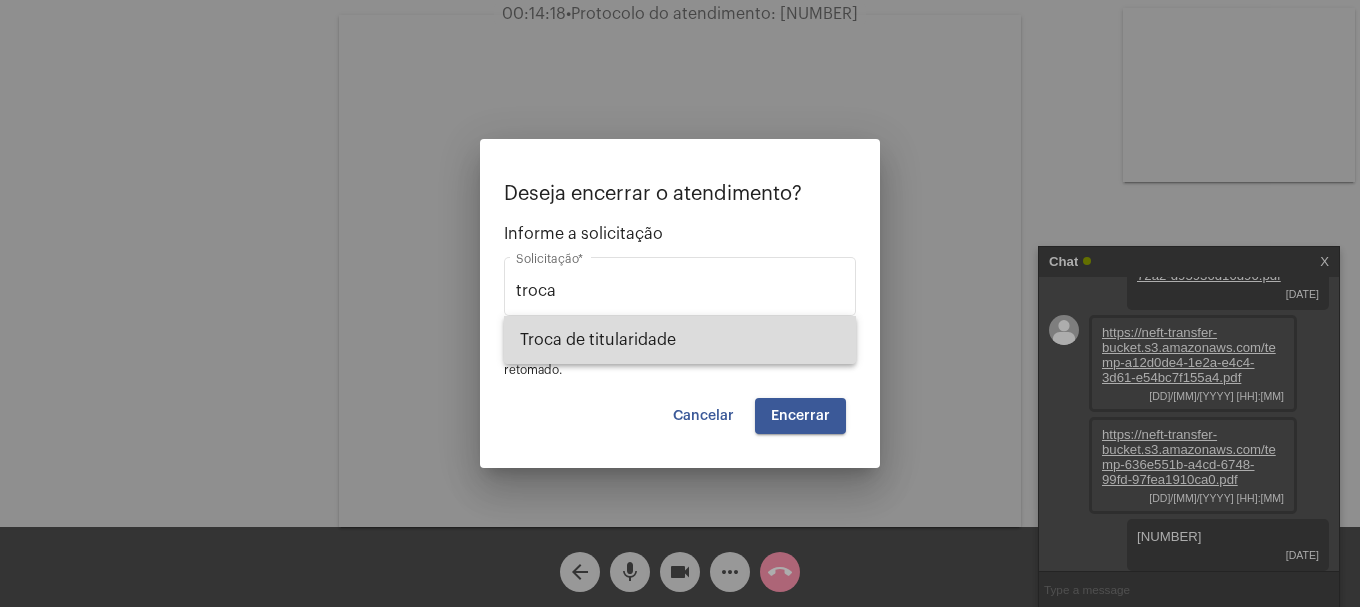 click on "Troca de titularidade" at bounding box center (680, 340) 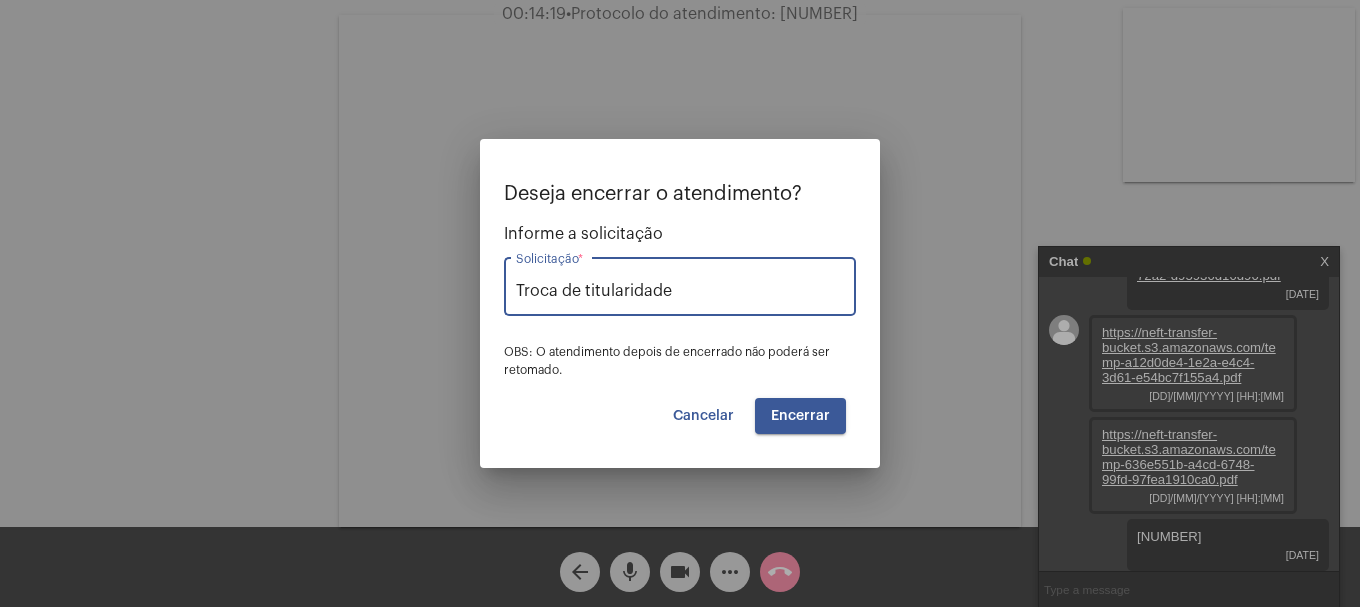 click on "Encerrar" at bounding box center (800, 416) 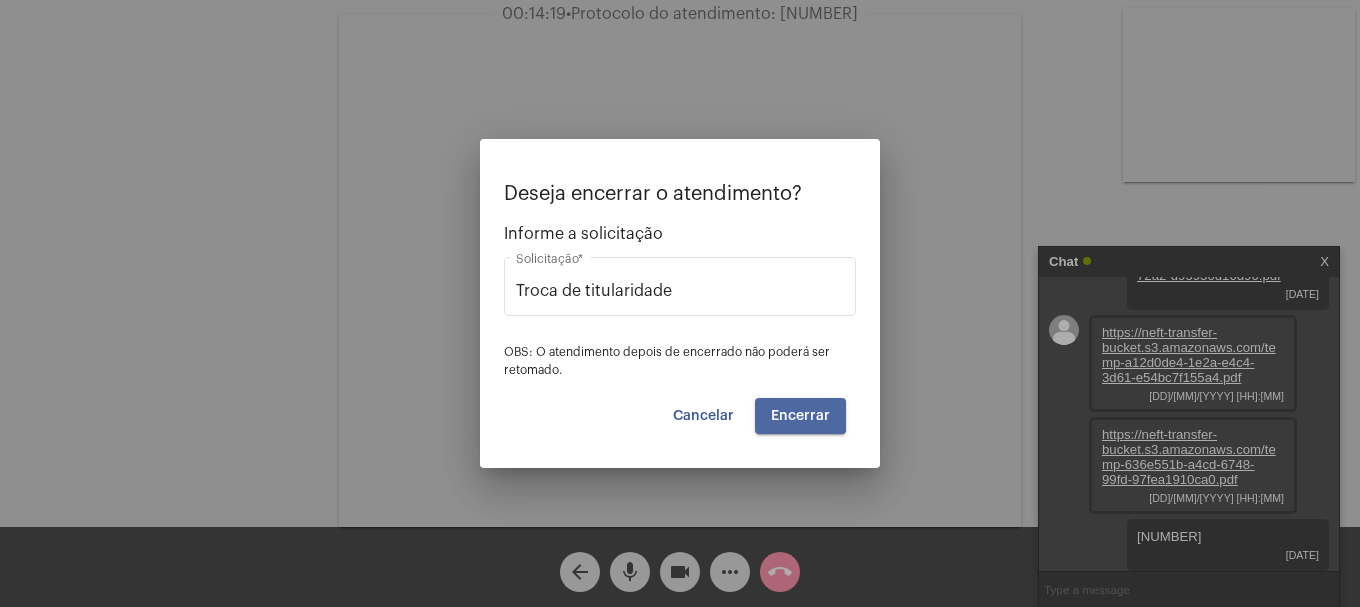 click on "Encerrar" at bounding box center (800, 416) 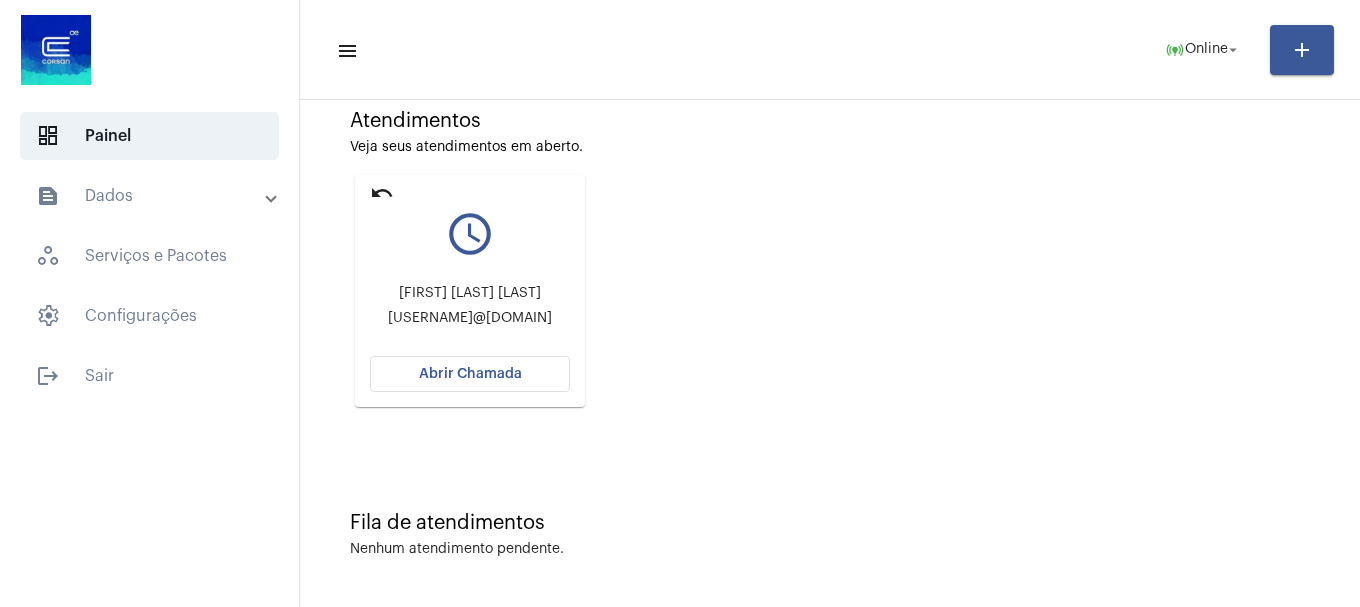 scroll, scrollTop: 0, scrollLeft: 0, axis: both 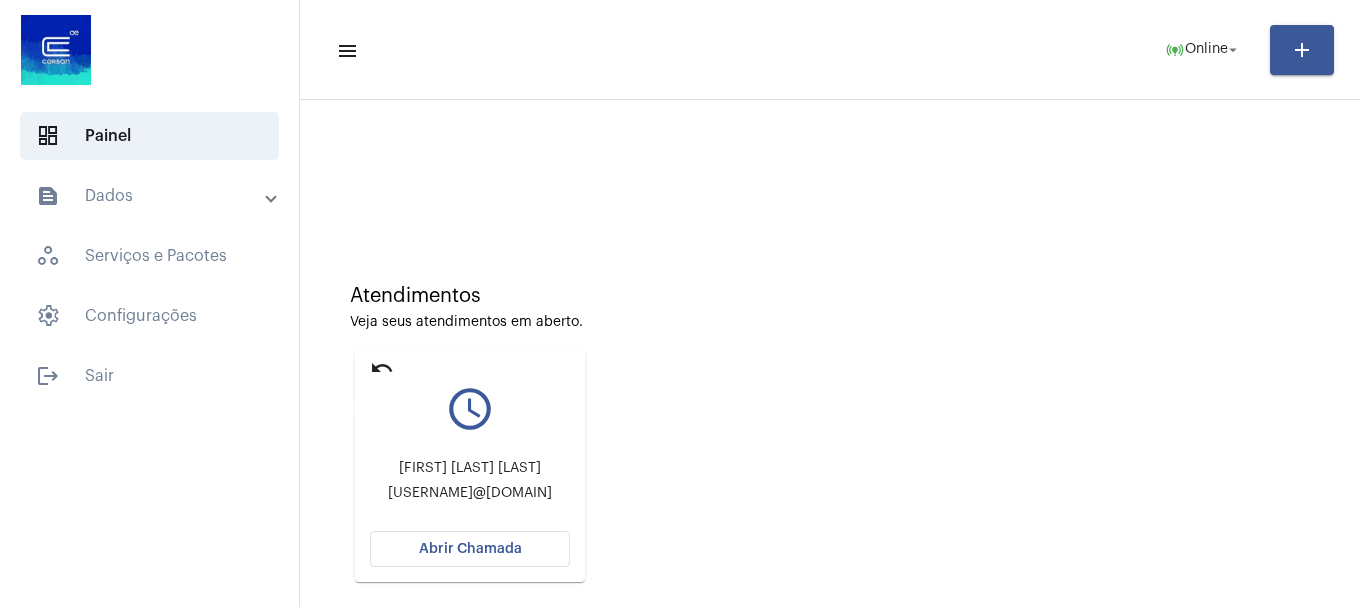 click on "undo" 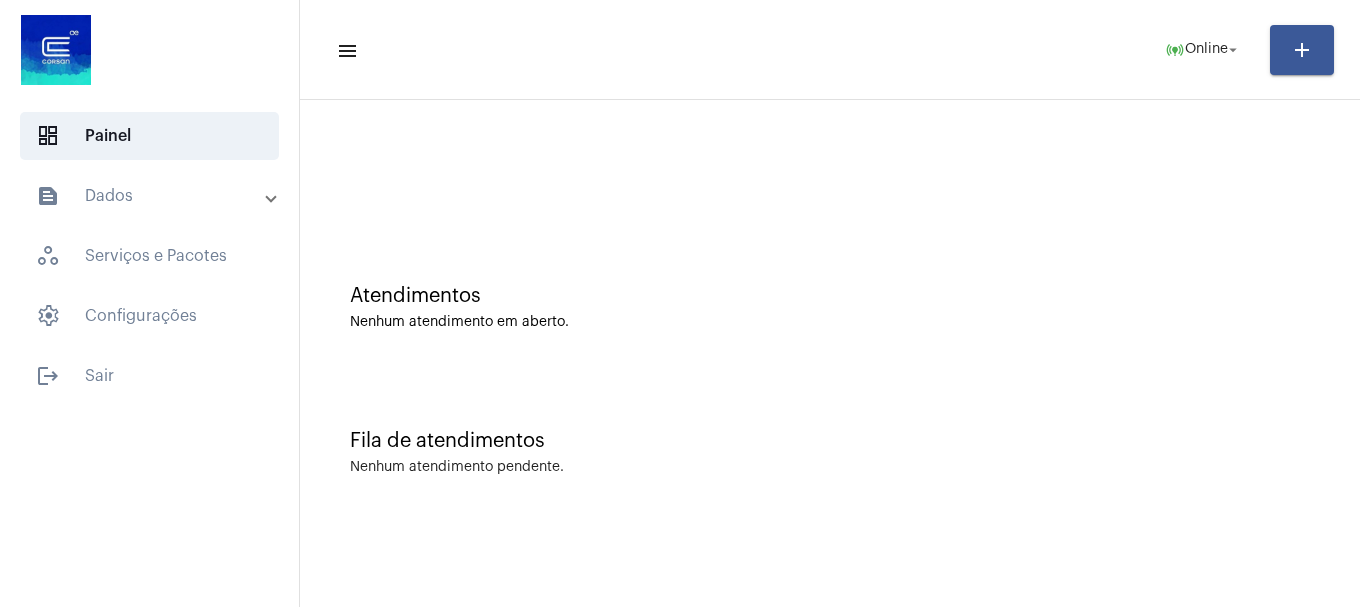 click on "text_snippet_outlined  Dados" at bounding box center (151, 196) 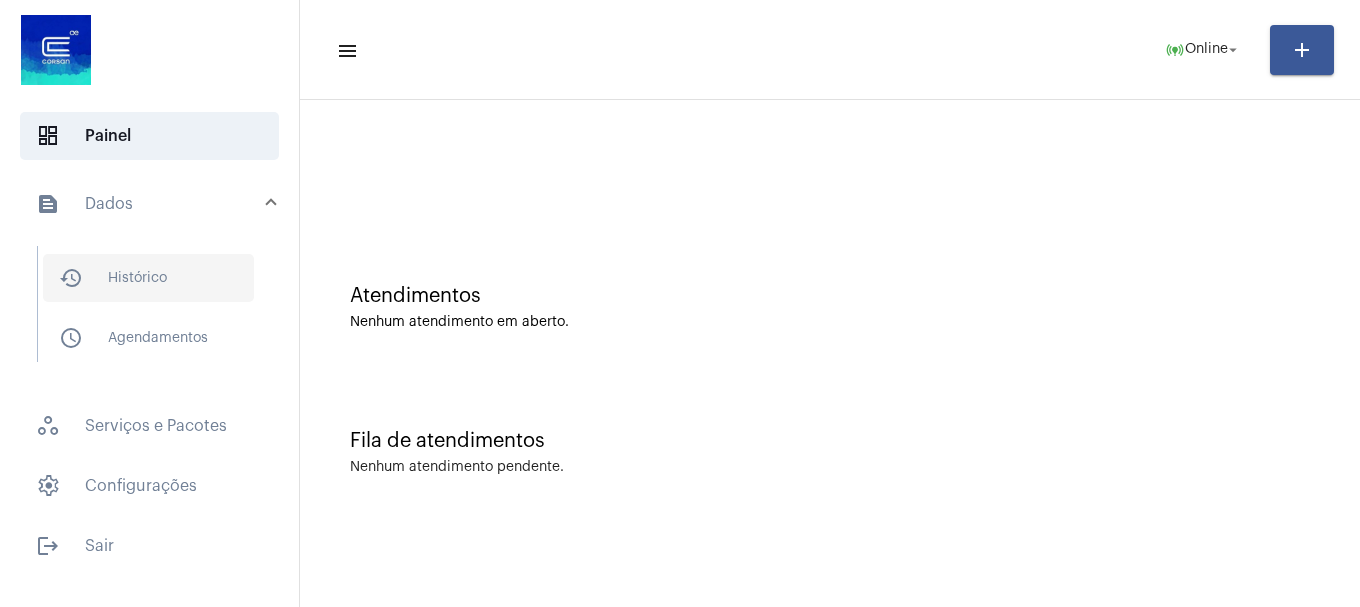 click on "history_outlined  Histórico" at bounding box center [148, 278] 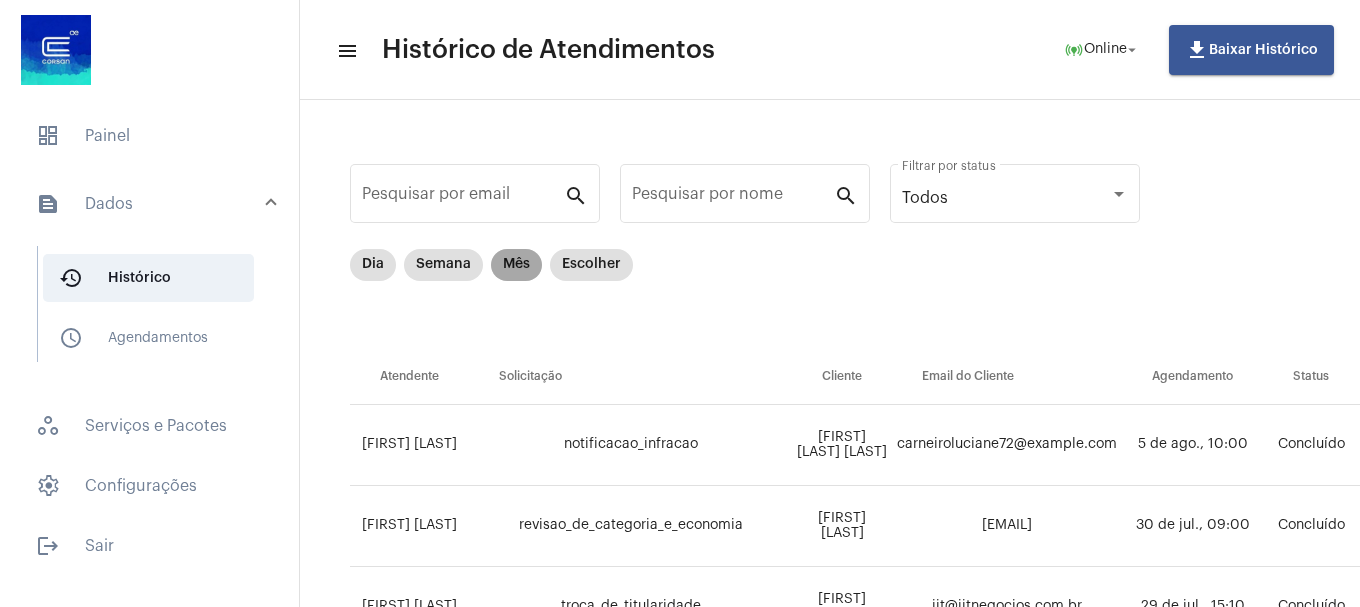 click on "Mês" at bounding box center [516, 265] 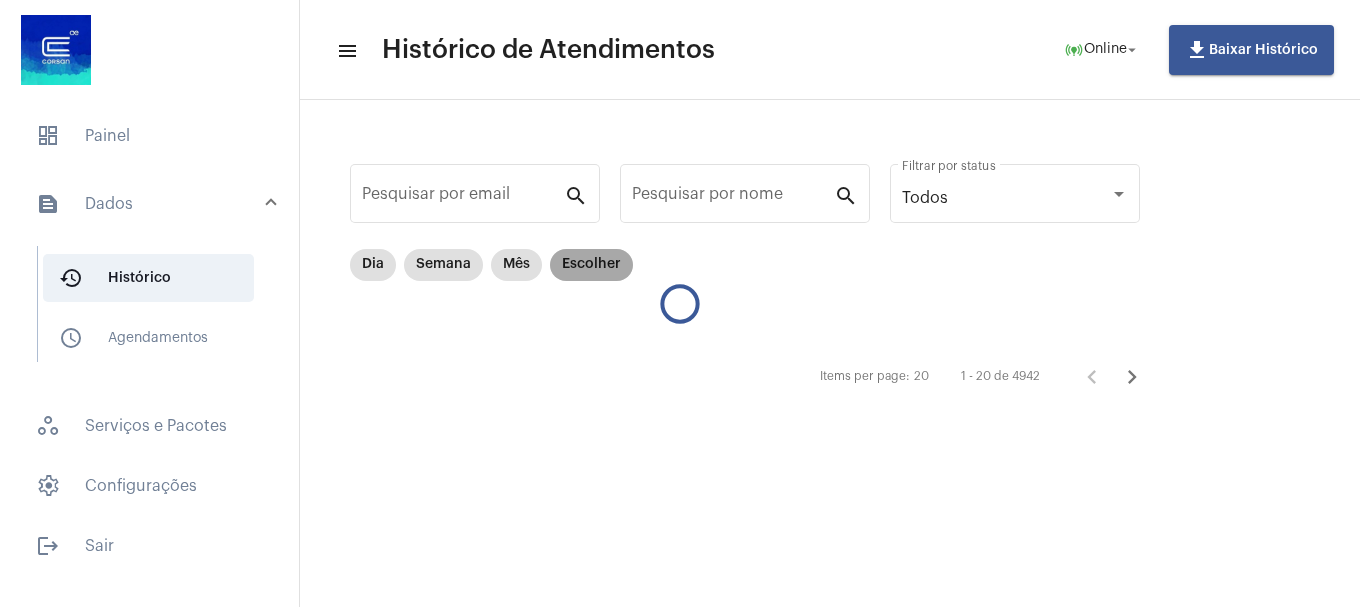 click on "Escolher" at bounding box center [591, 265] 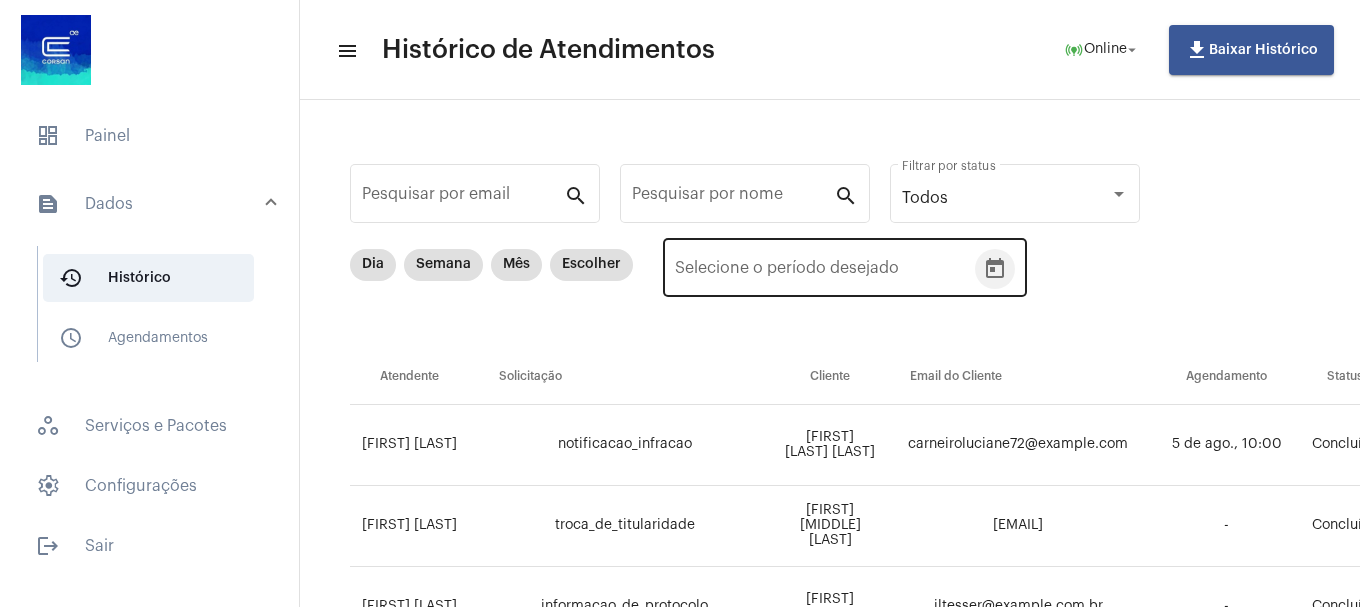 click 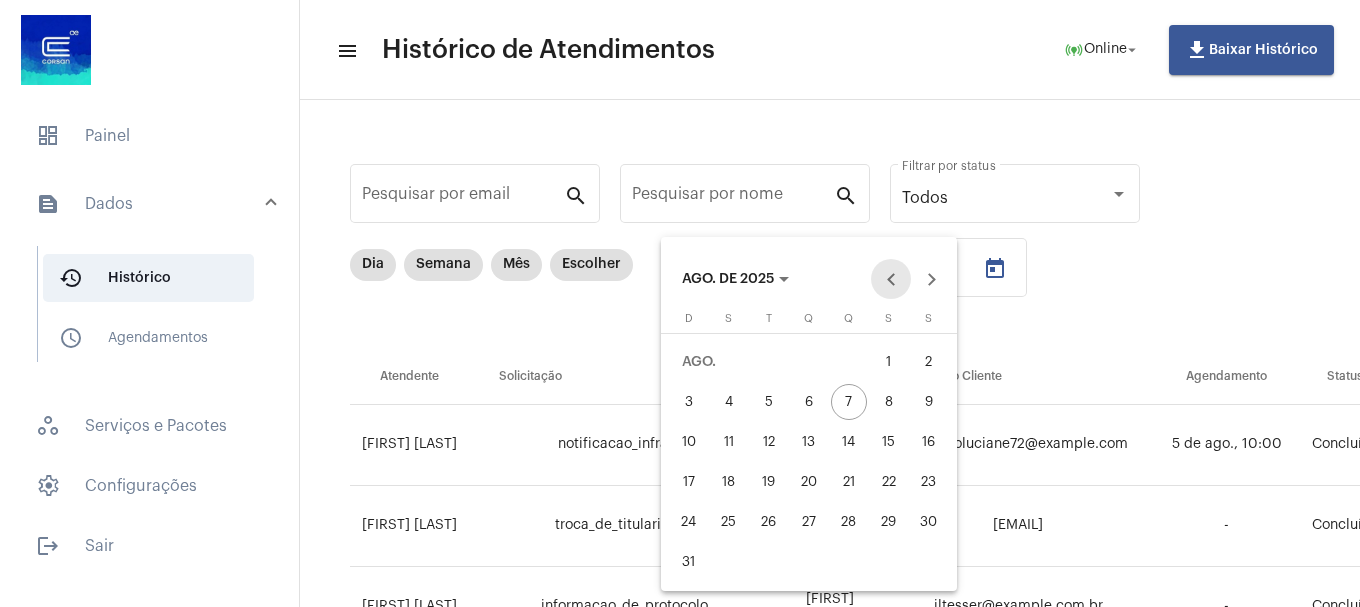 click at bounding box center (891, 279) 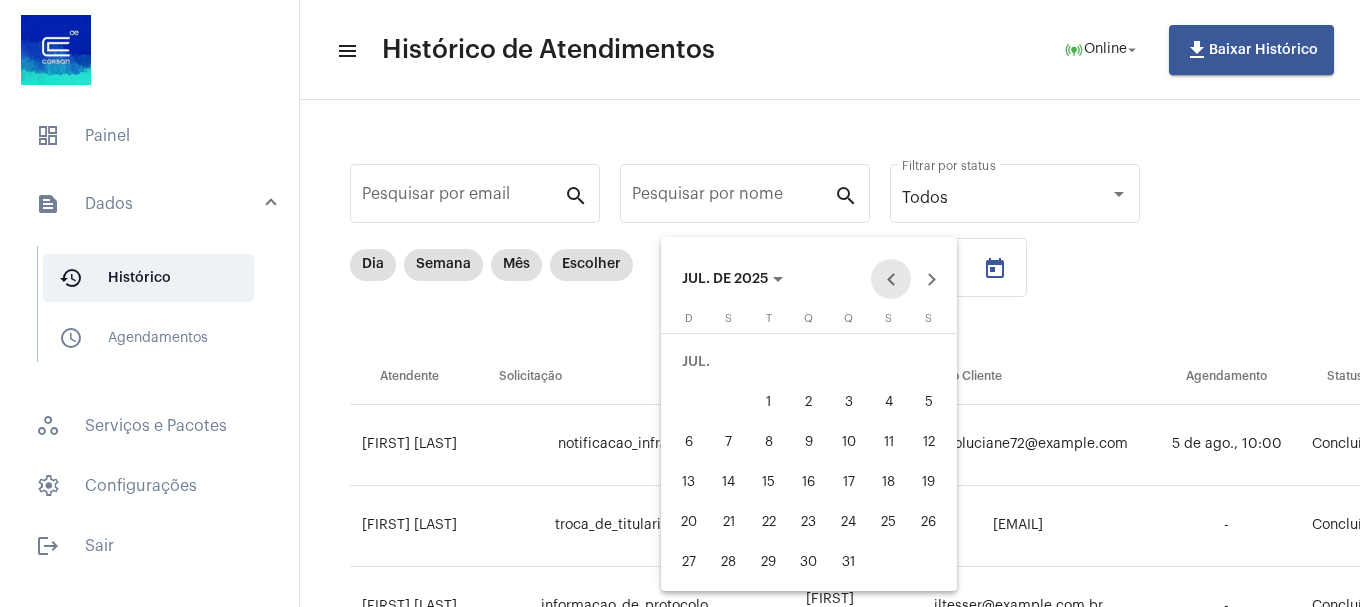 click at bounding box center (891, 279) 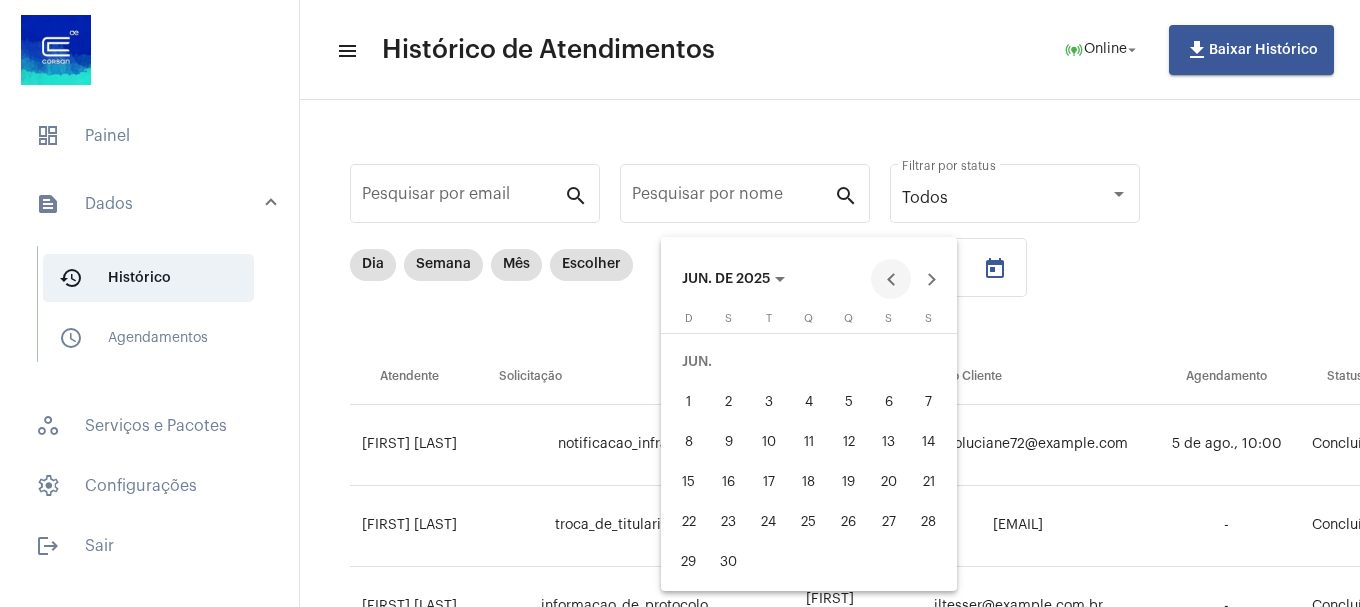 click at bounding box center [891, 279] 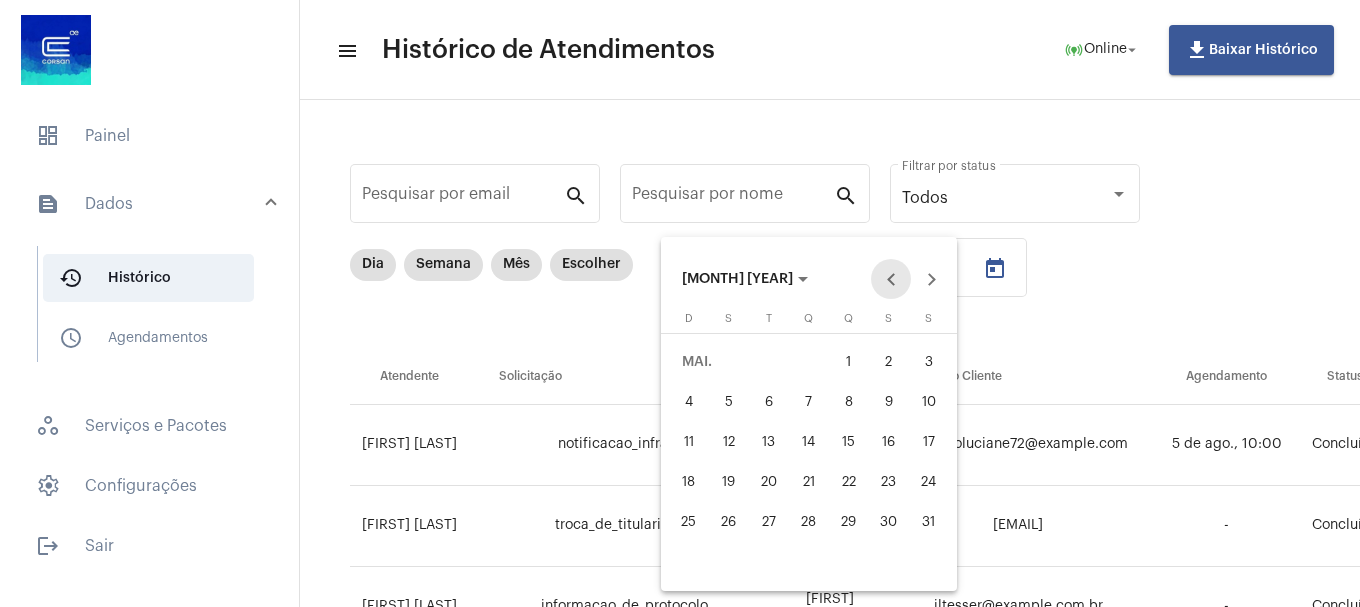 click at bounding box center (891, 279) 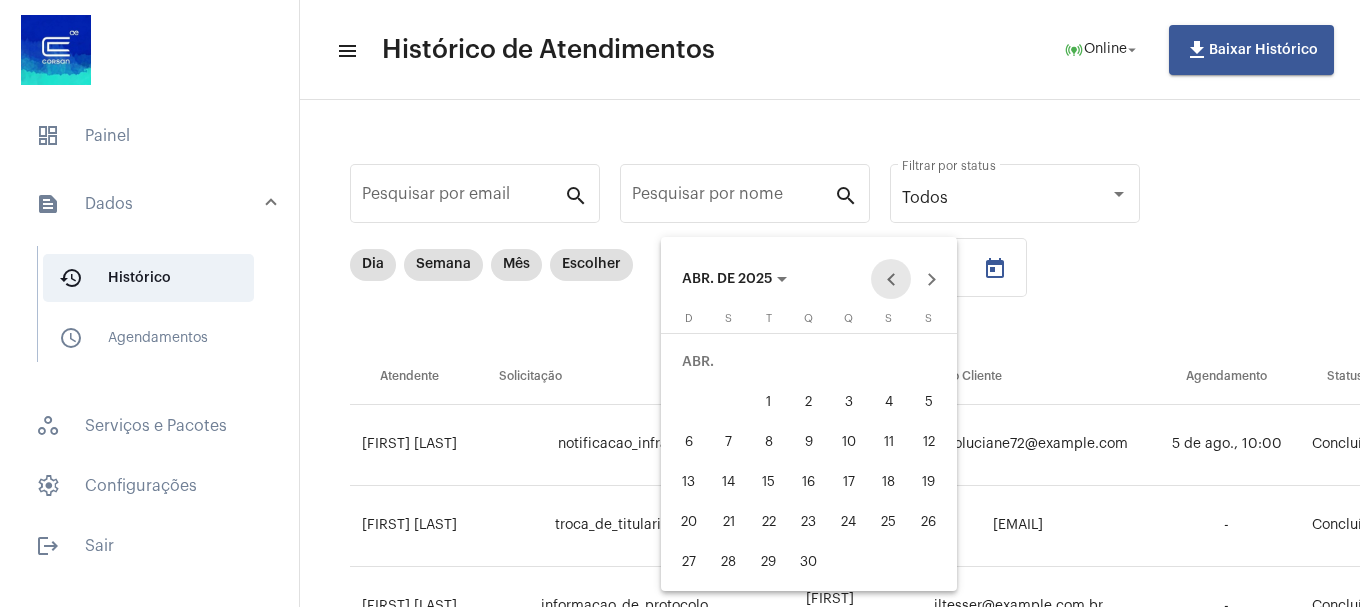 click at bounding box center [891, 279] 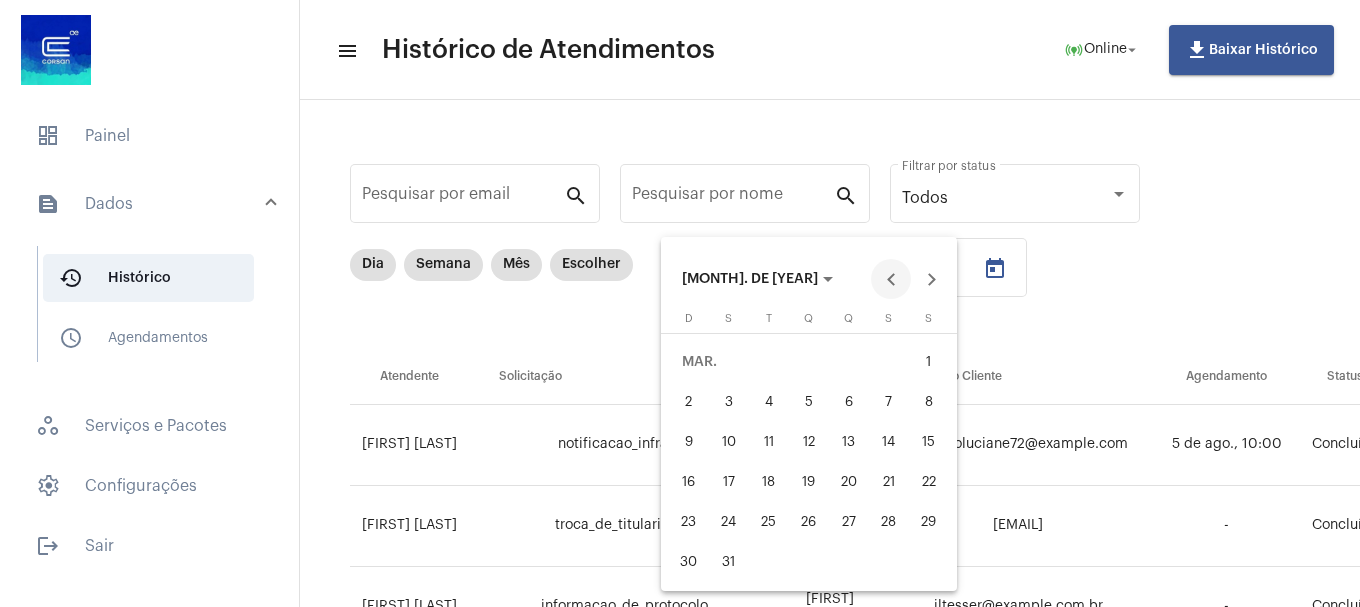 click at bounding box center [891, 279] 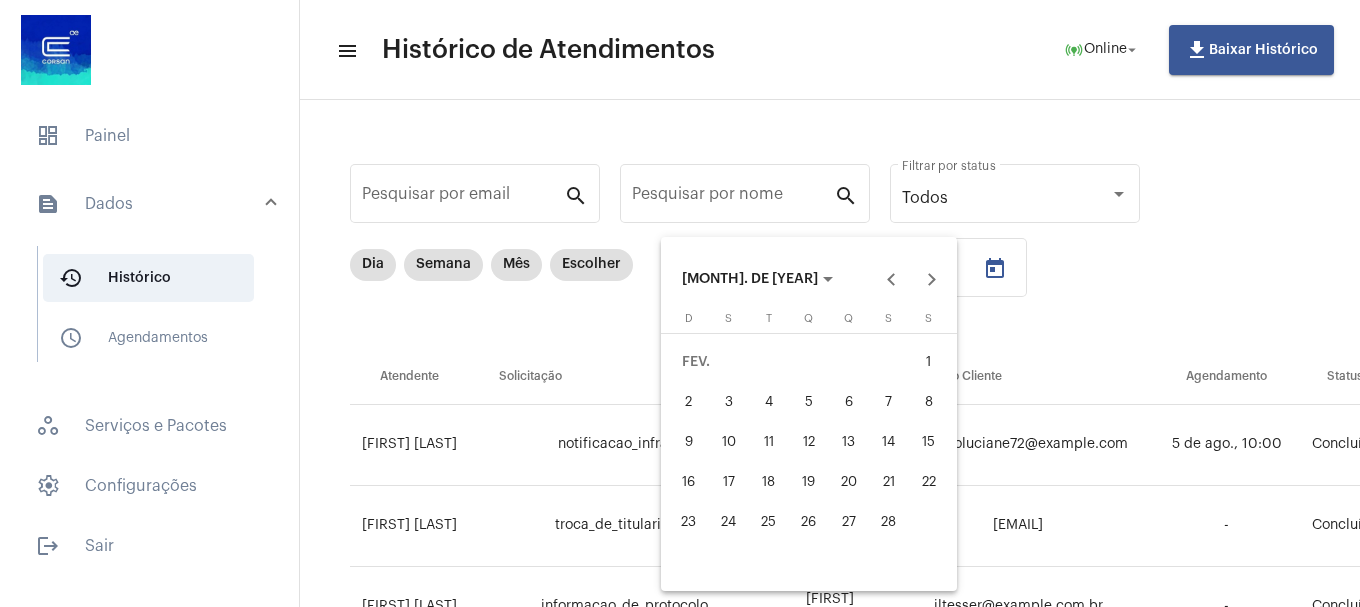 click on "18" at bounding box center (769, 482) 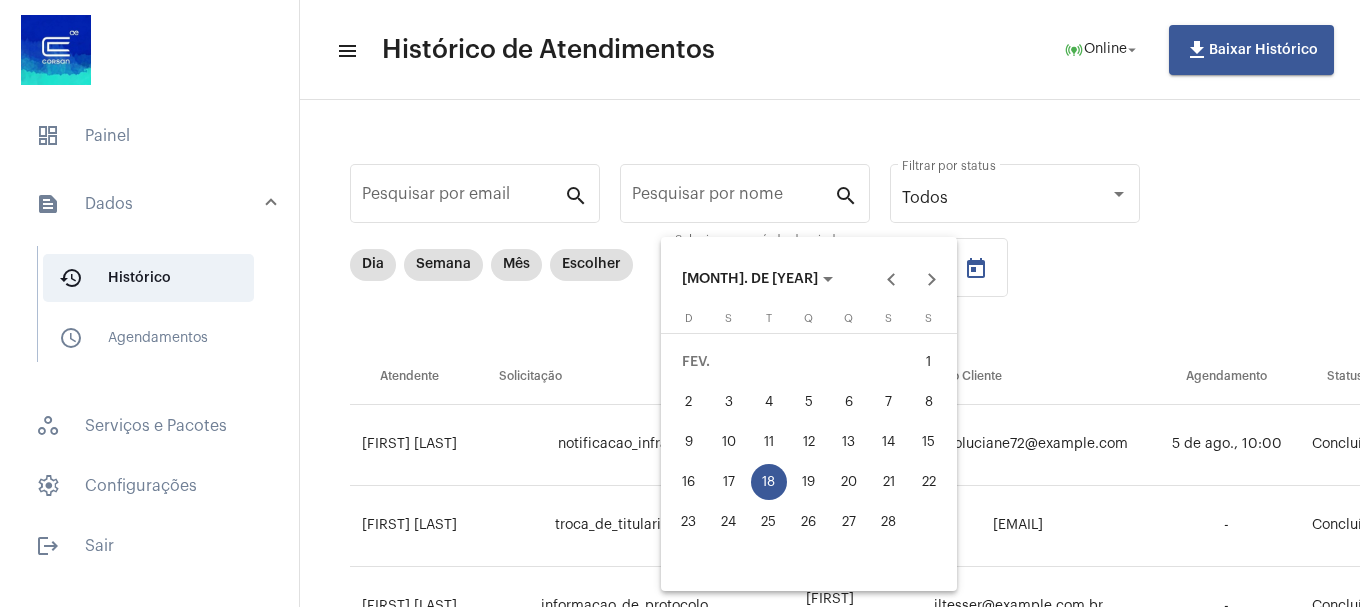 click on "18" at bounding box center [769, 482] 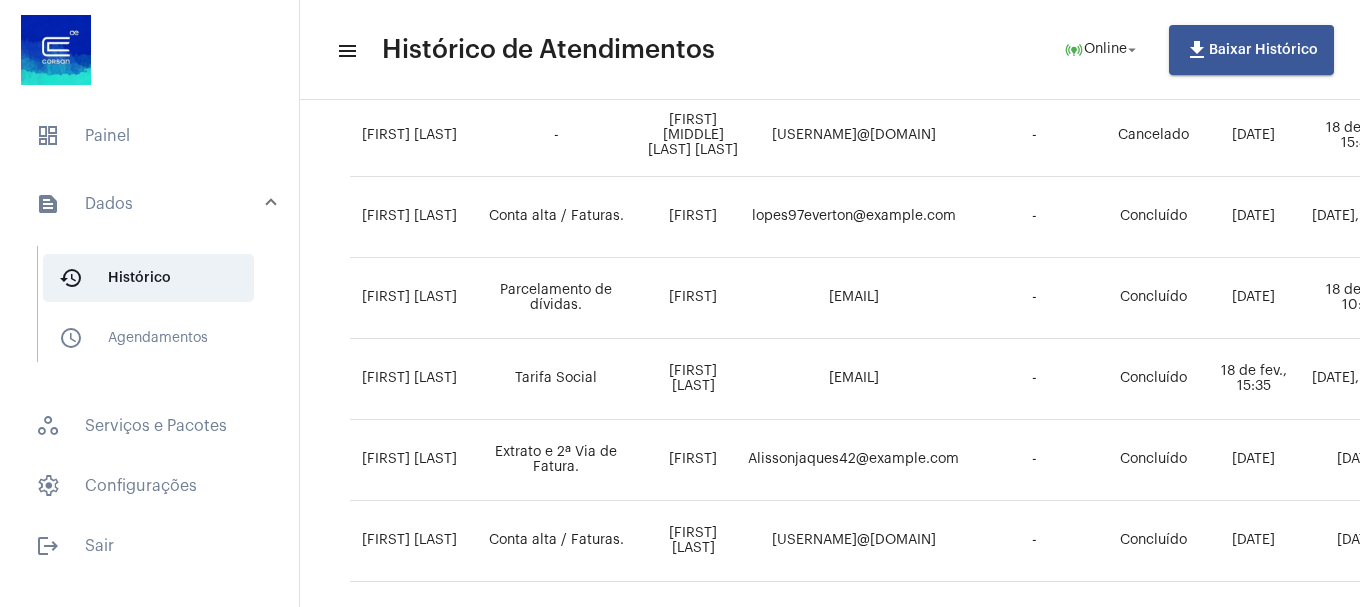 scroll, scrollTop: 1574, scrollLeft: 0, axis: vertical 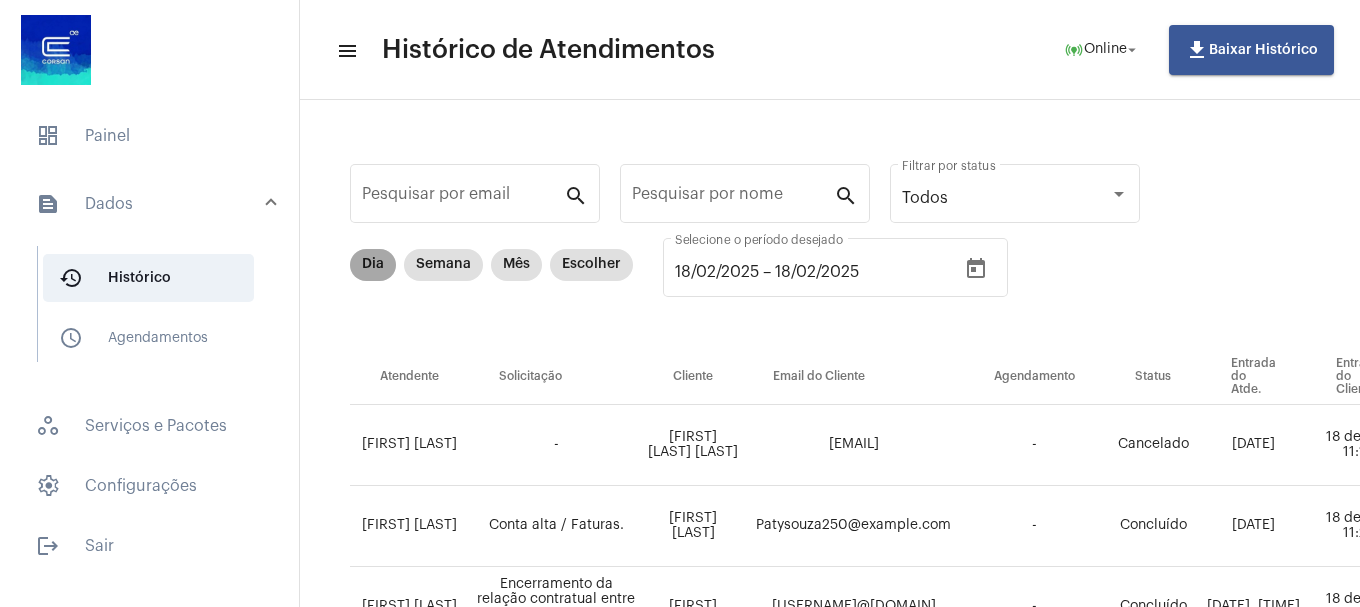 click on "Dia" at bounding box center [373, 265] 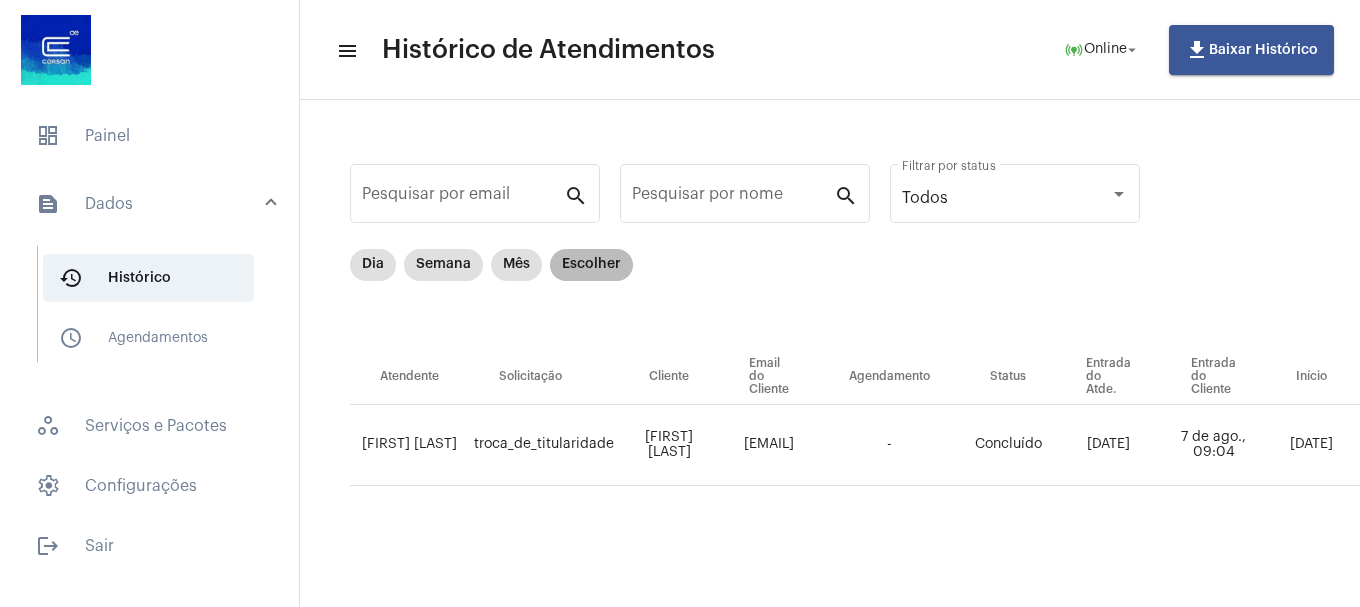 click on "Escolher" at bounding box center [591, 265] 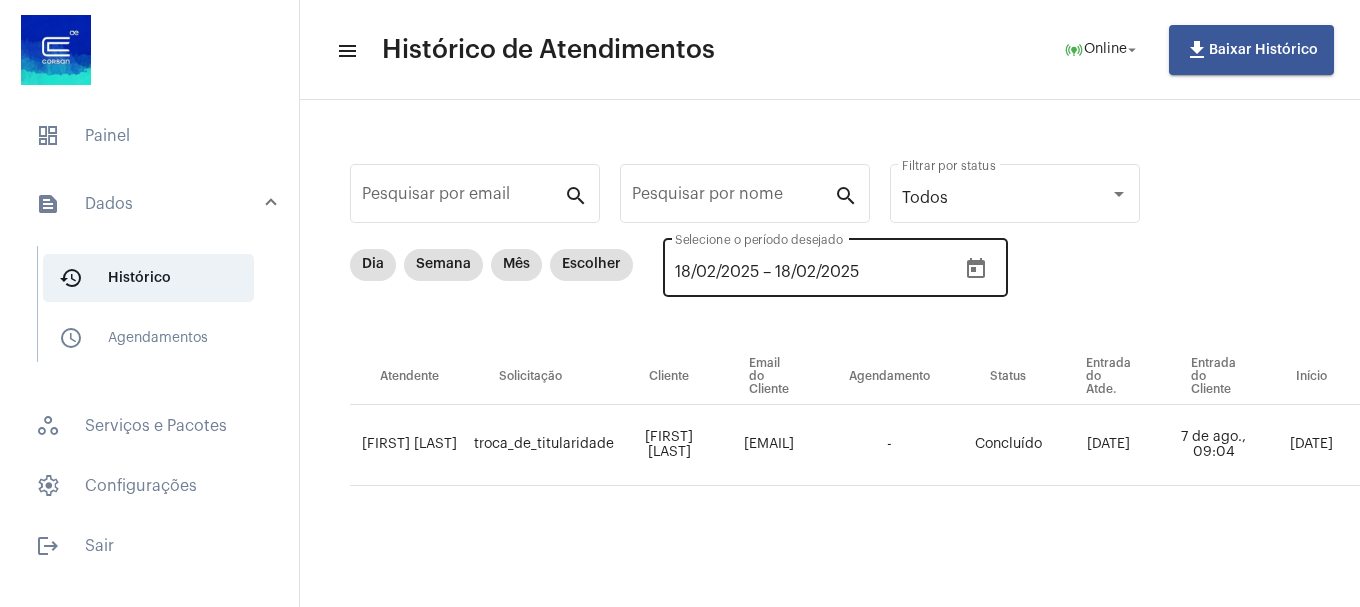 click 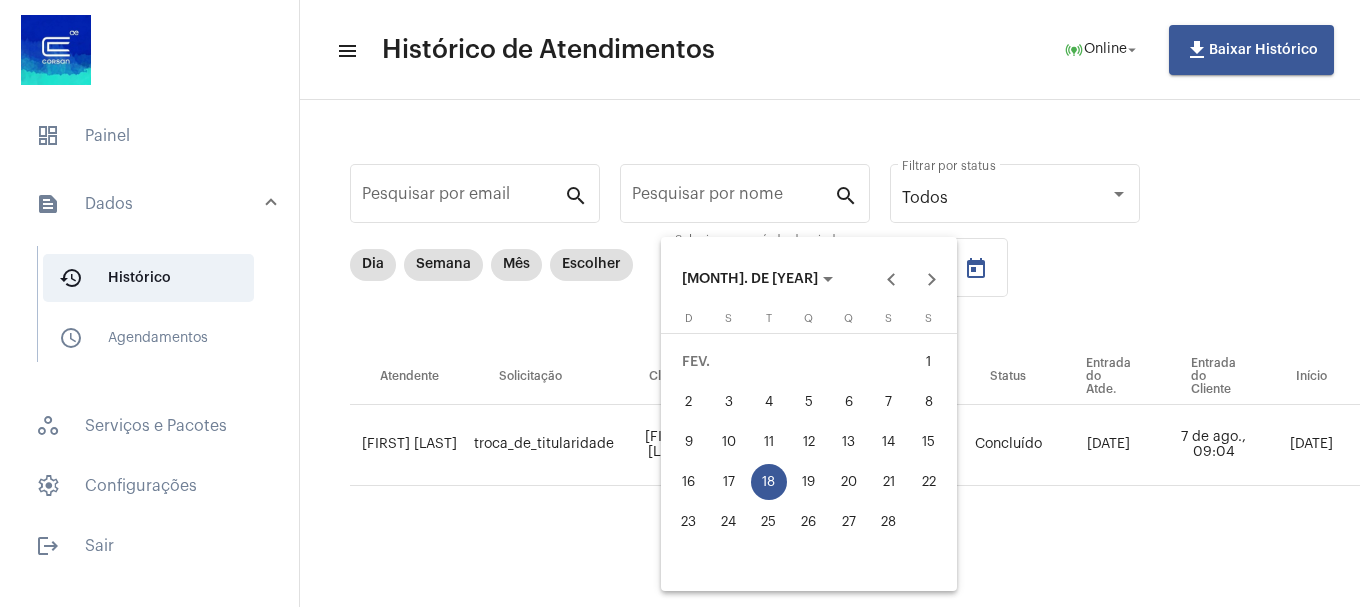 click on "26" at bounding box center (809, 522) 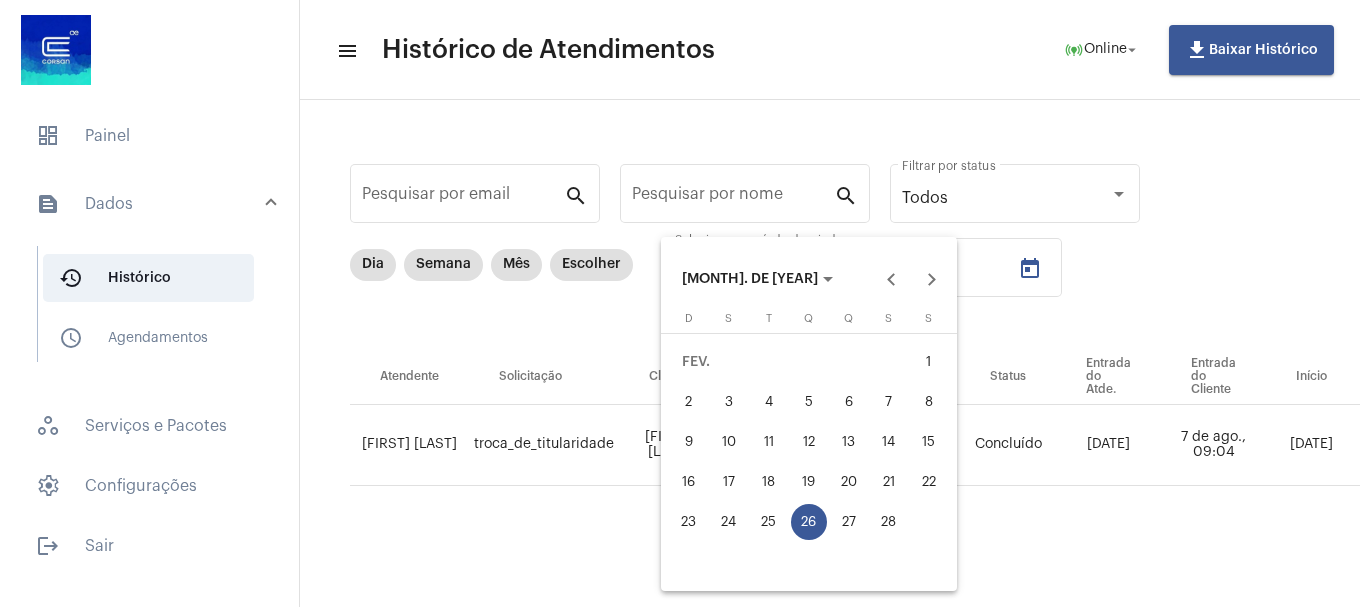 click on "26" at bounding box center [809, 522] 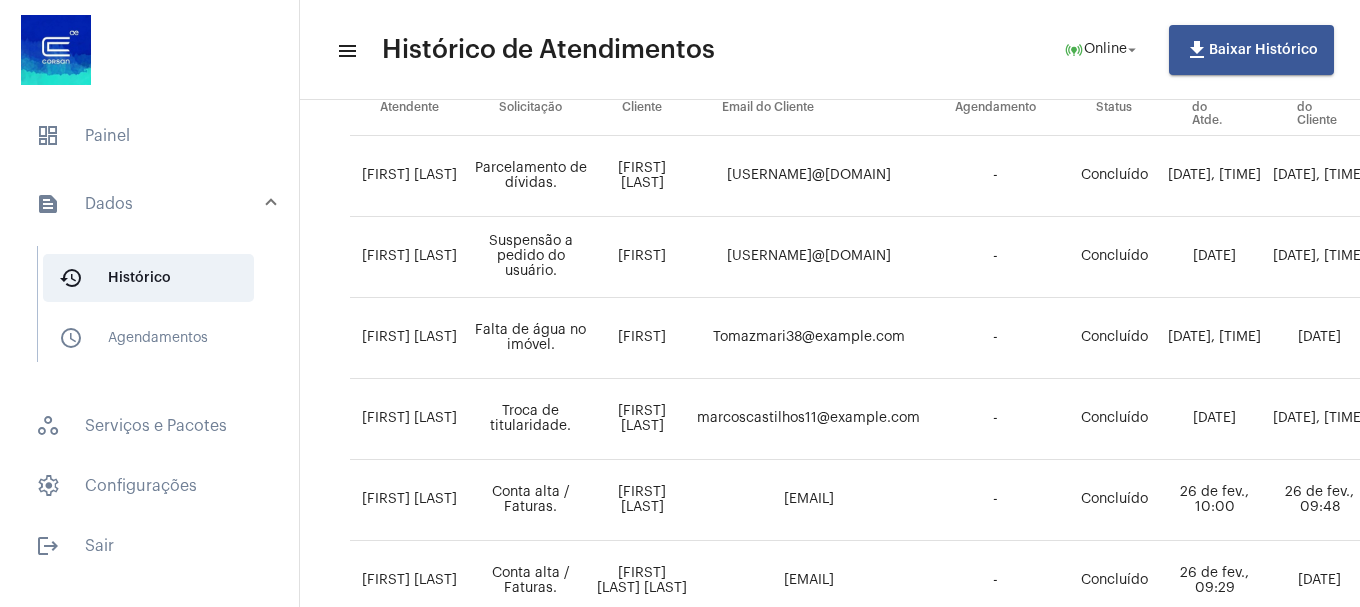 scroll, scrollTop: 0, scrollLeft: 0, axis: both 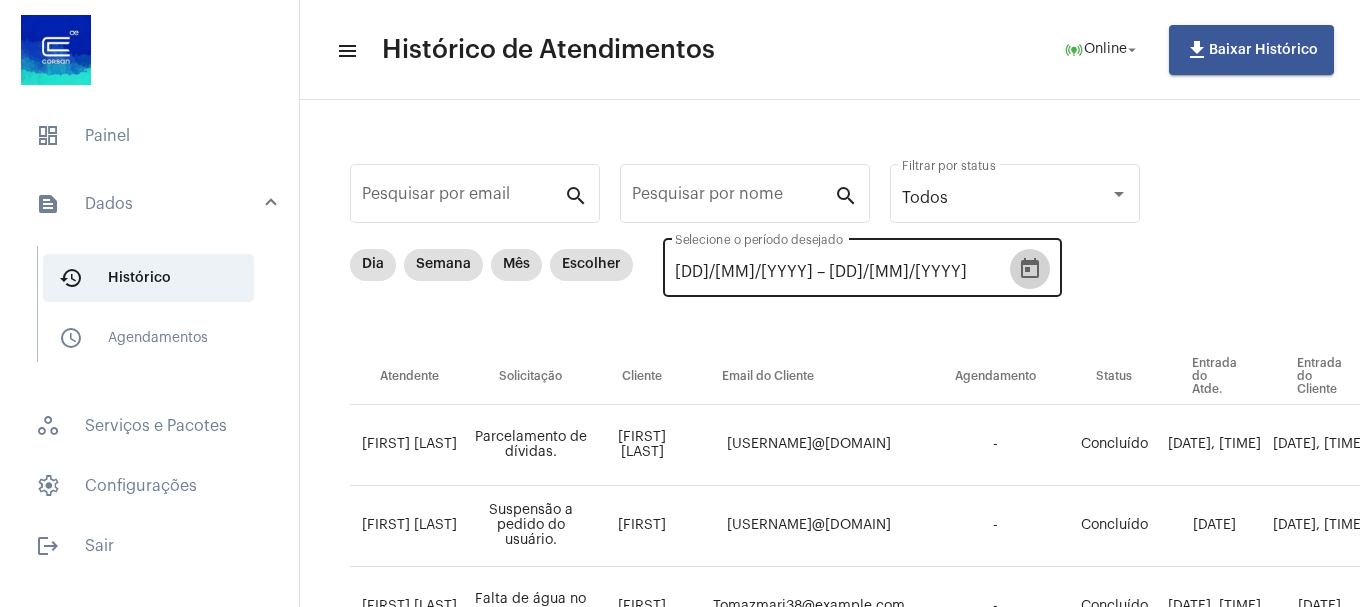 click 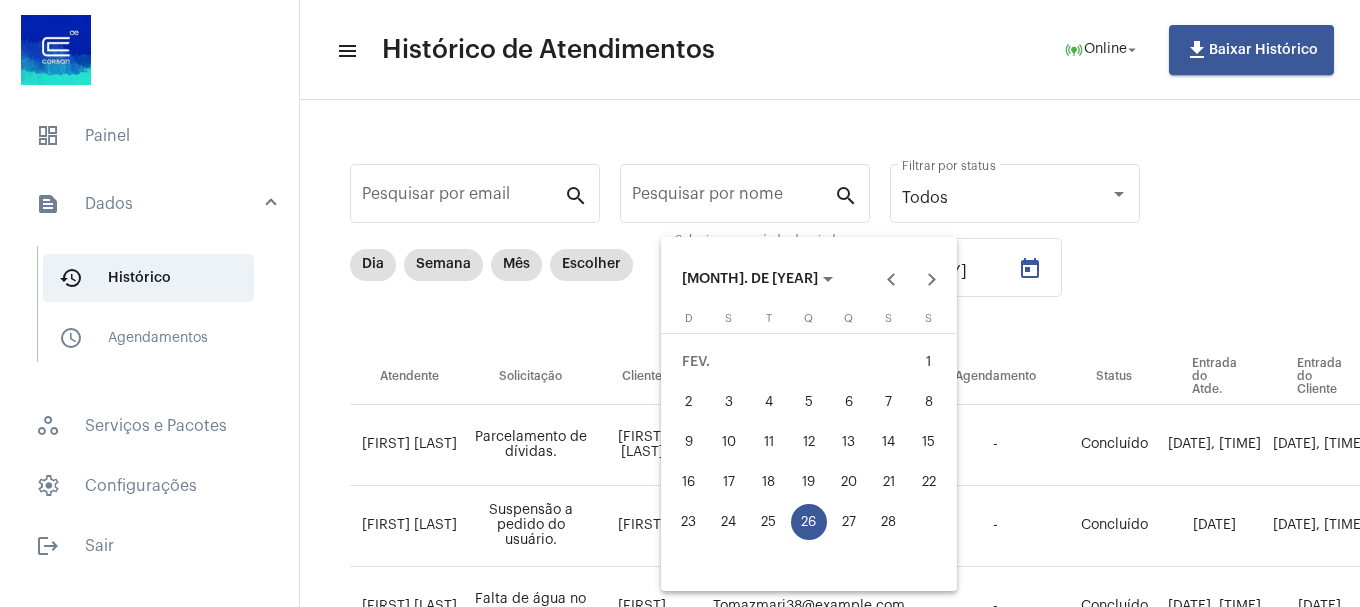 click on "28" at bounding box center (889, 522) 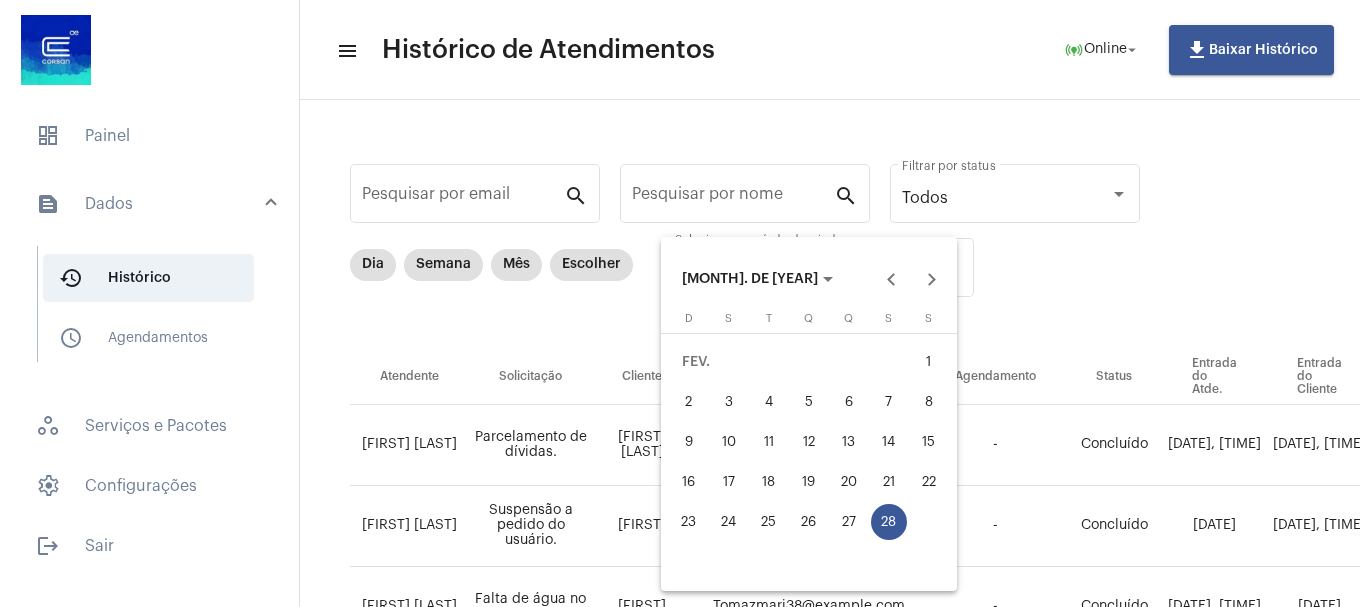 click on "28" at bounding box center (889, 522) 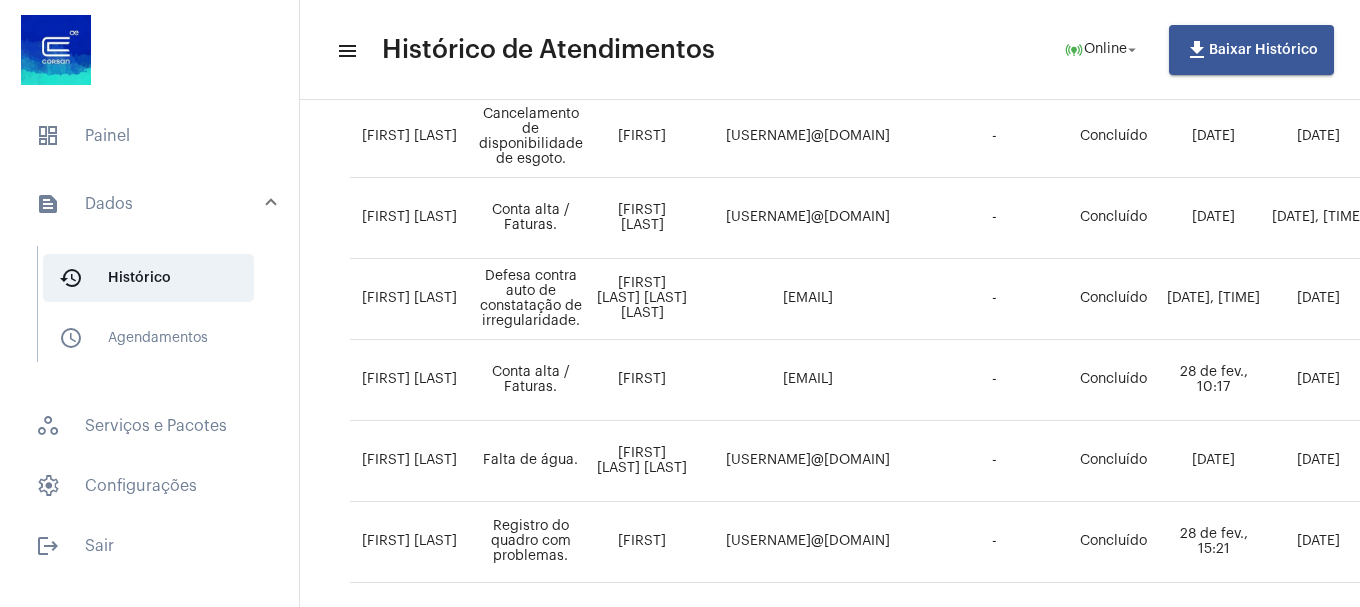 scroll, scrollTop: 1664, scrollLeft: 0, axis: vertical 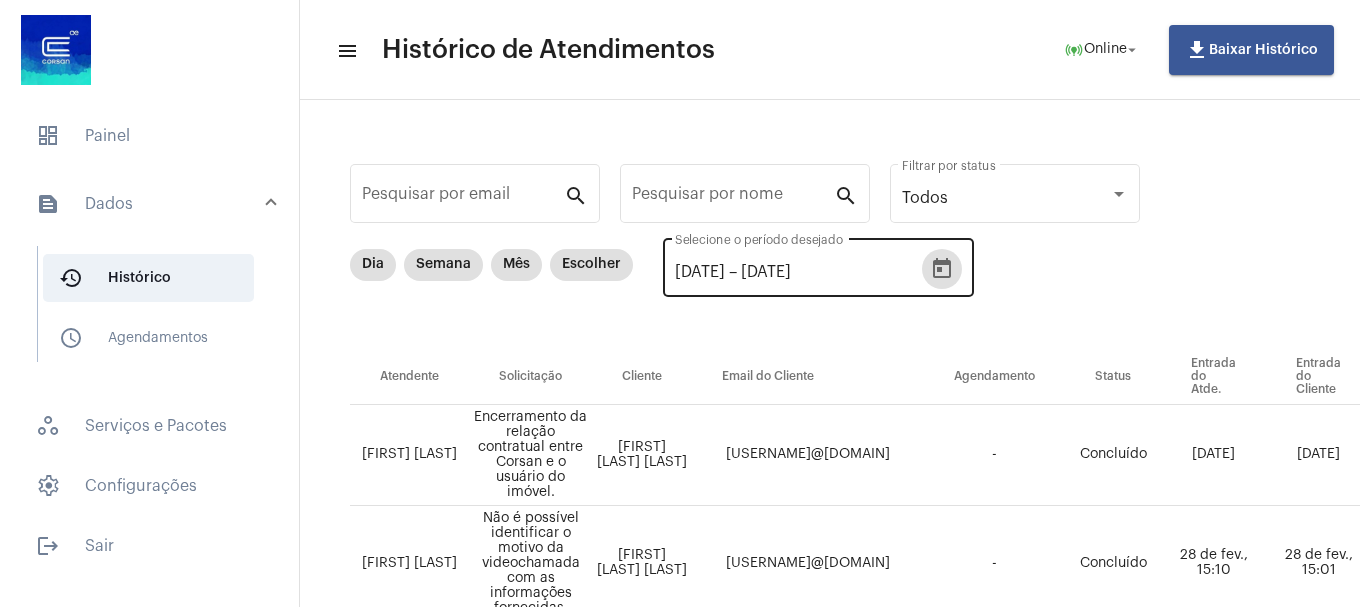 click 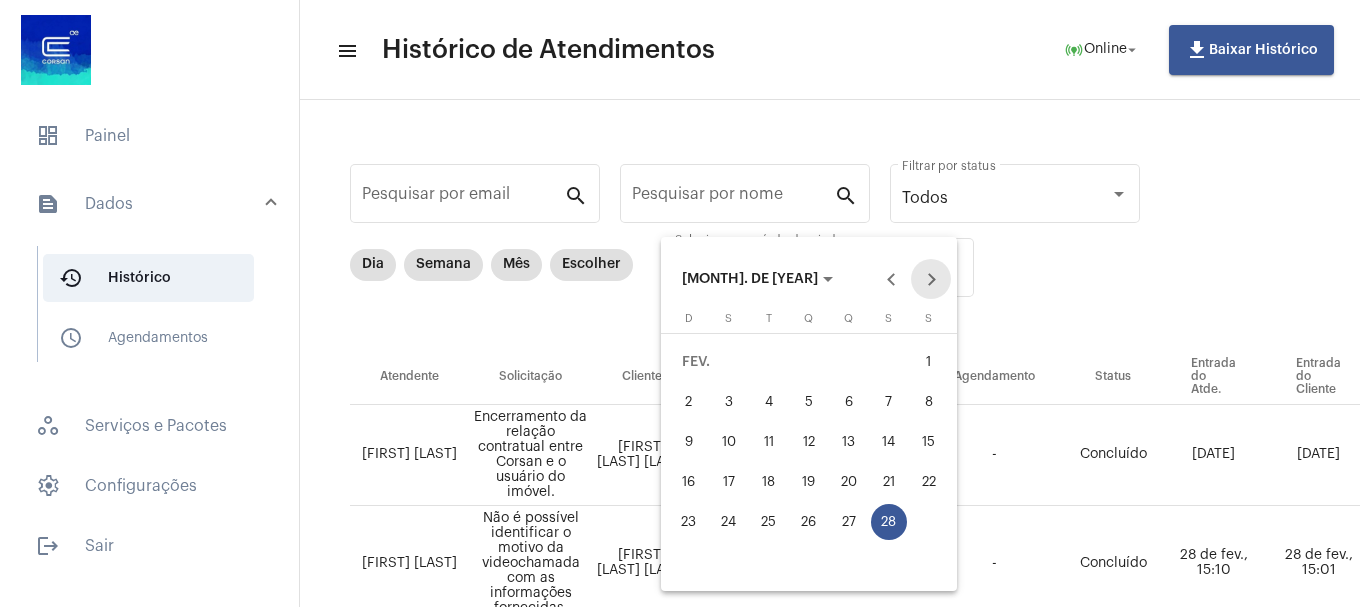 click at bounding box center (931, 279) 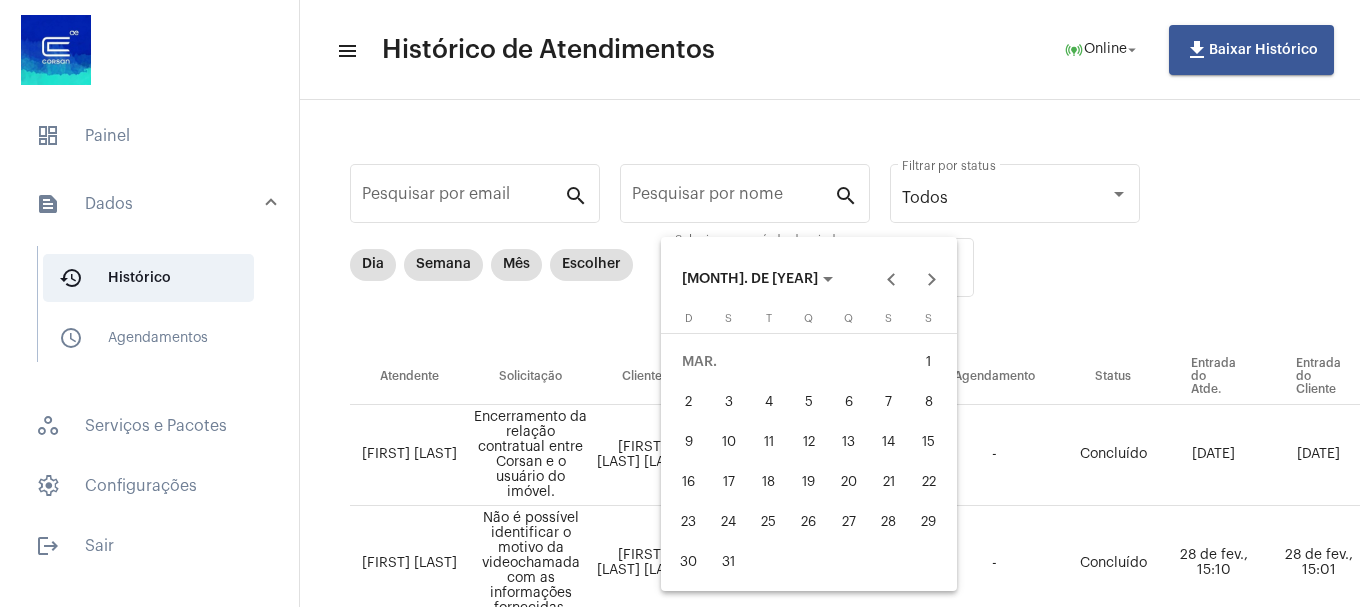 click on "10" at bounding box center (729, 442) 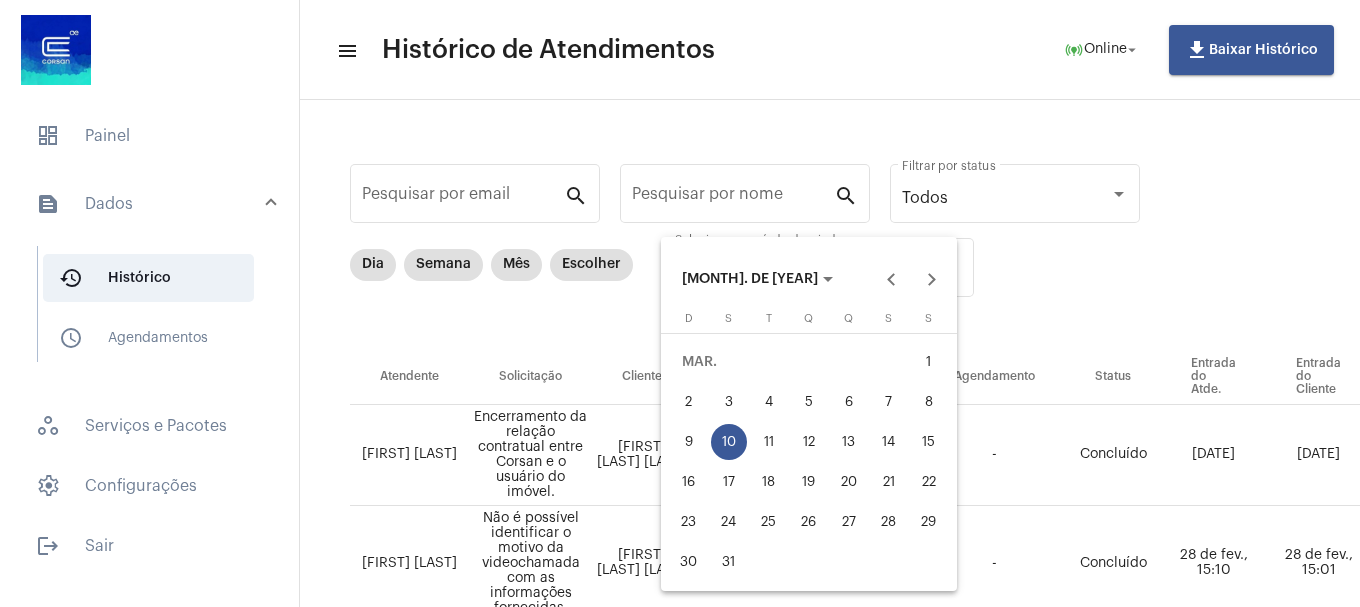 click on "10" at bounding box center (729, 442) 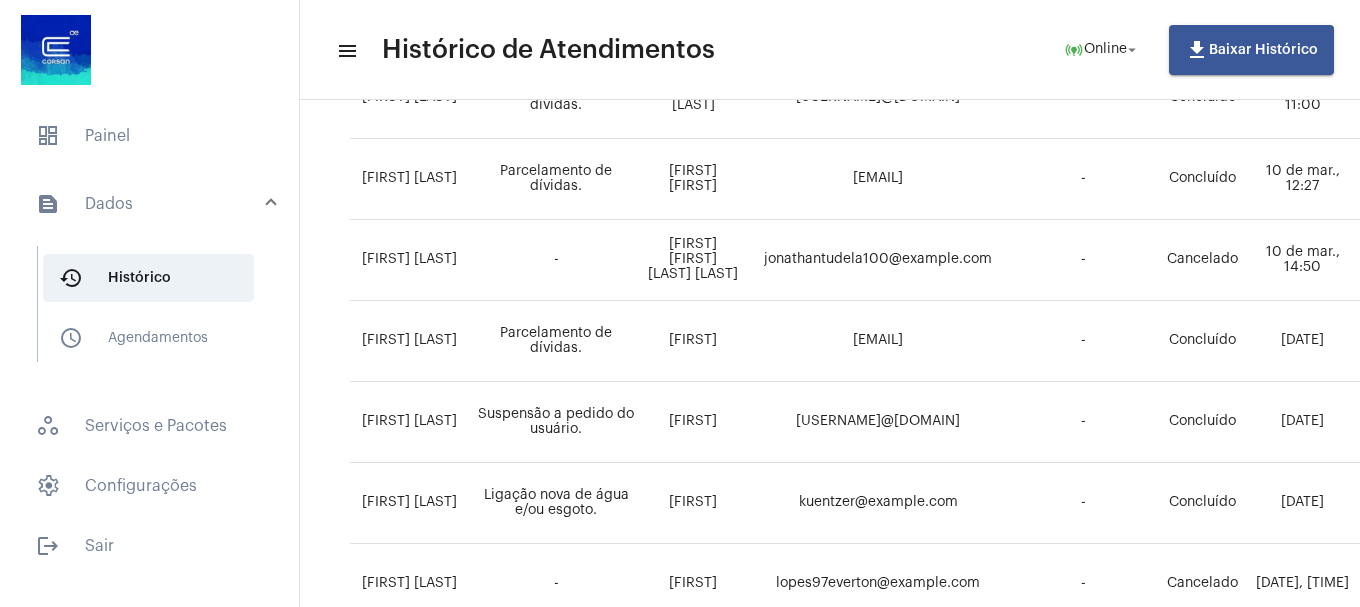 scroll, scrollTop: 1549, scrollLeft: 0, axis: vertical 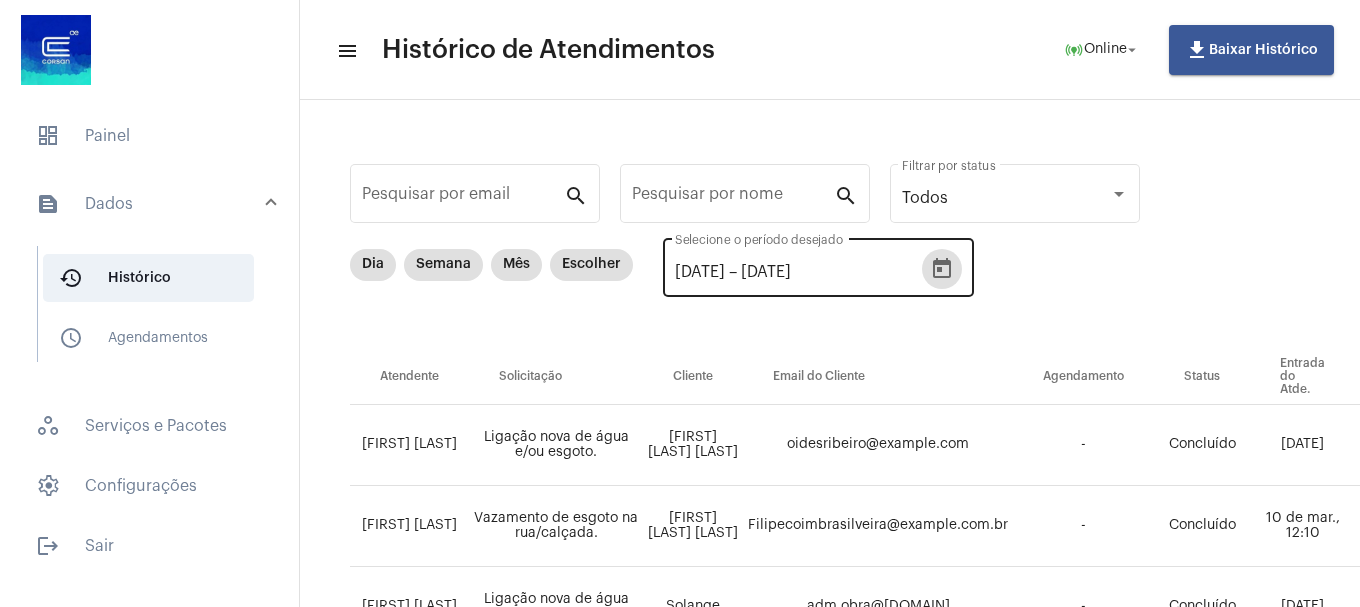 click 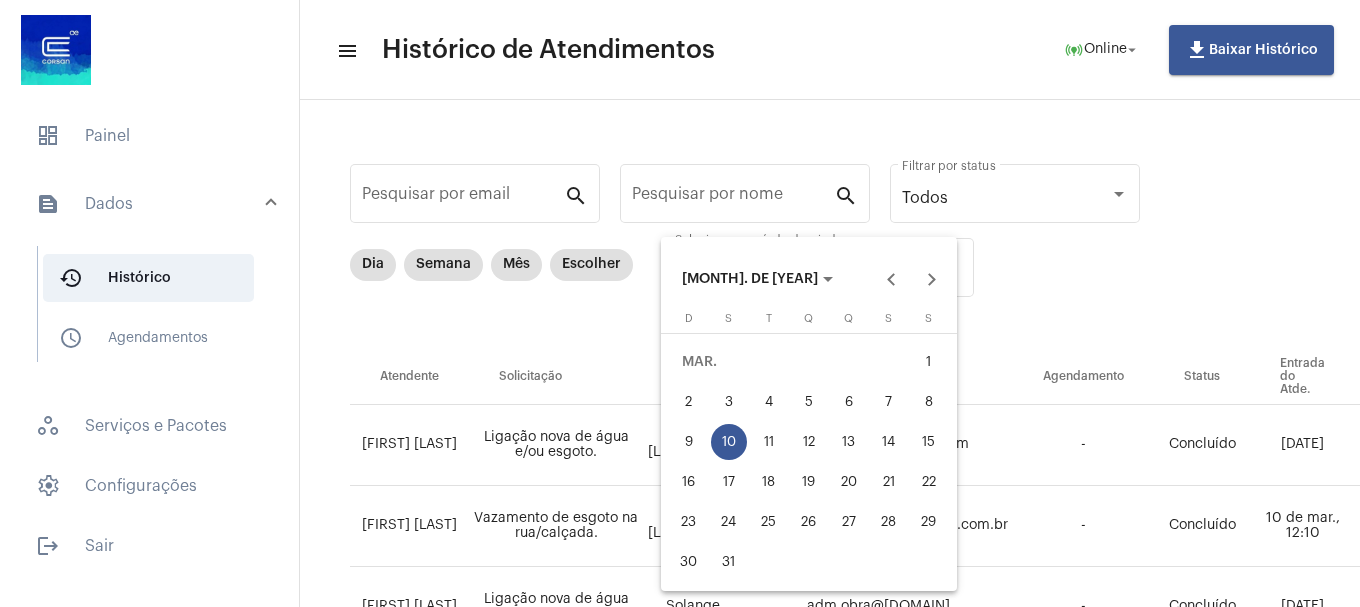 click on "12" at bounding box center (809, 442) 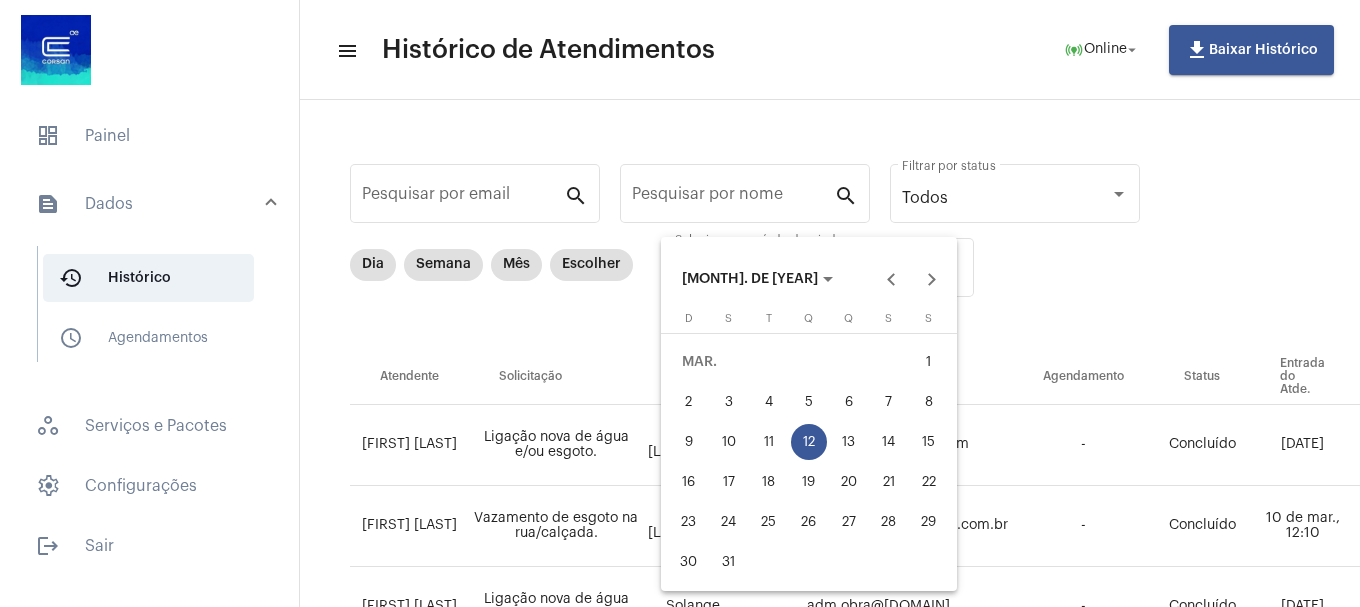 click on "12" at bounding box center (809, 442) 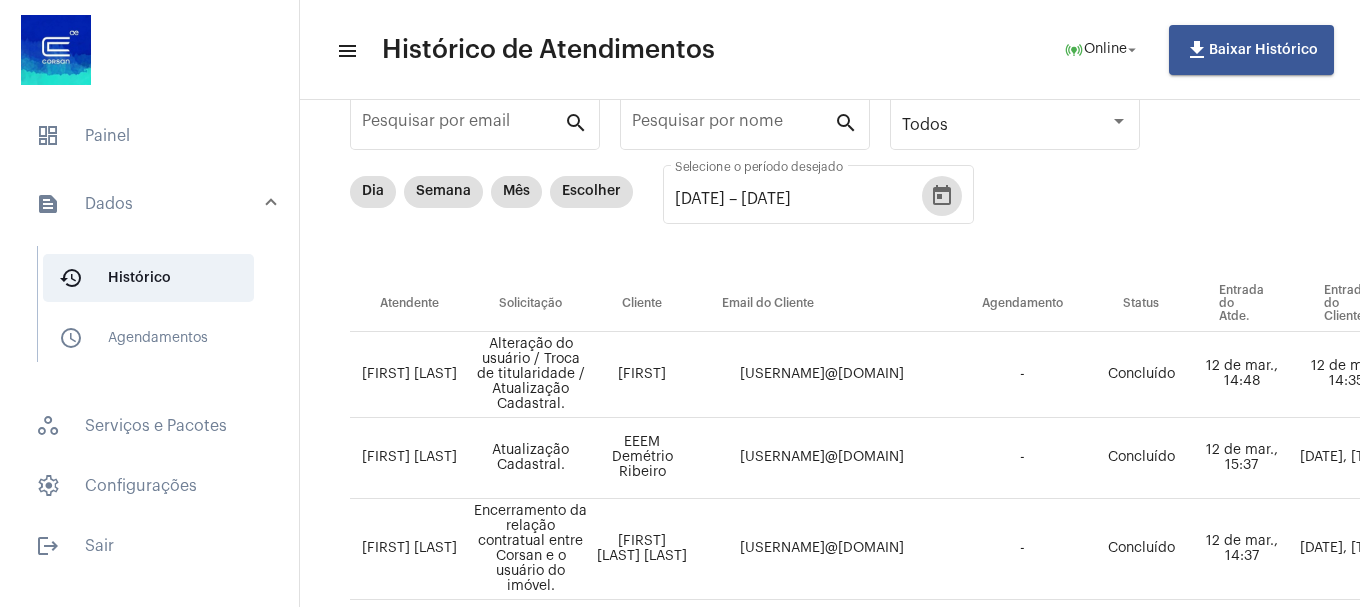 scroll, scrollTop: 0, scrollLeft: 0, axis: both 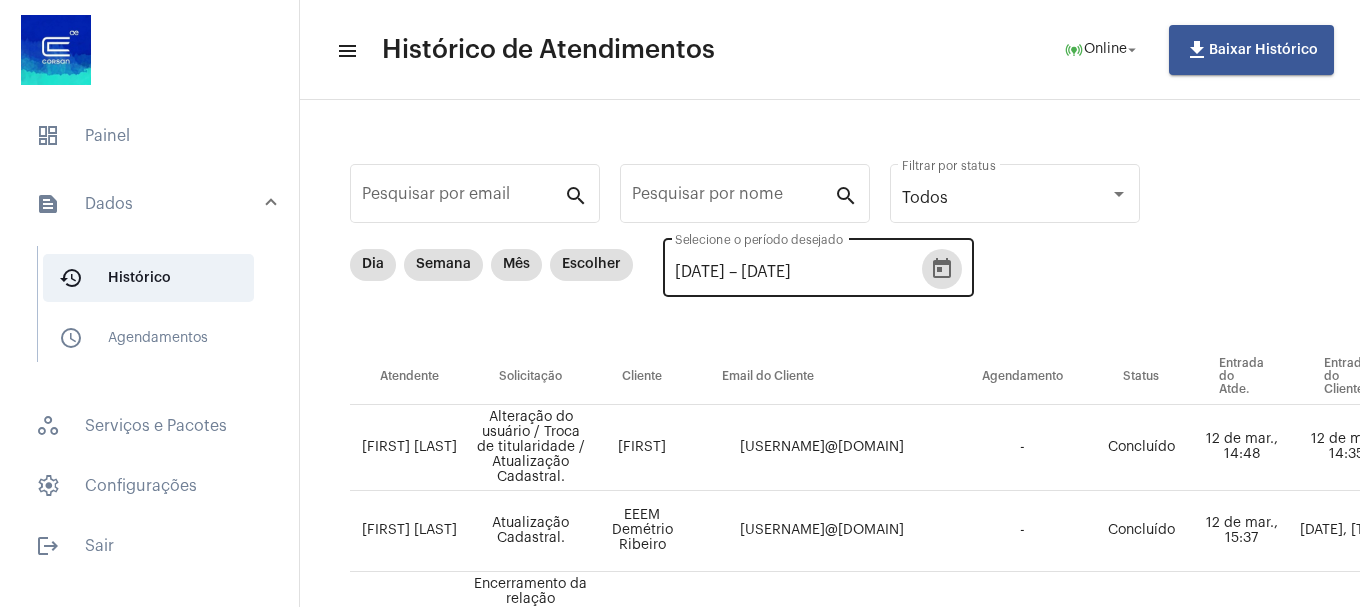 click 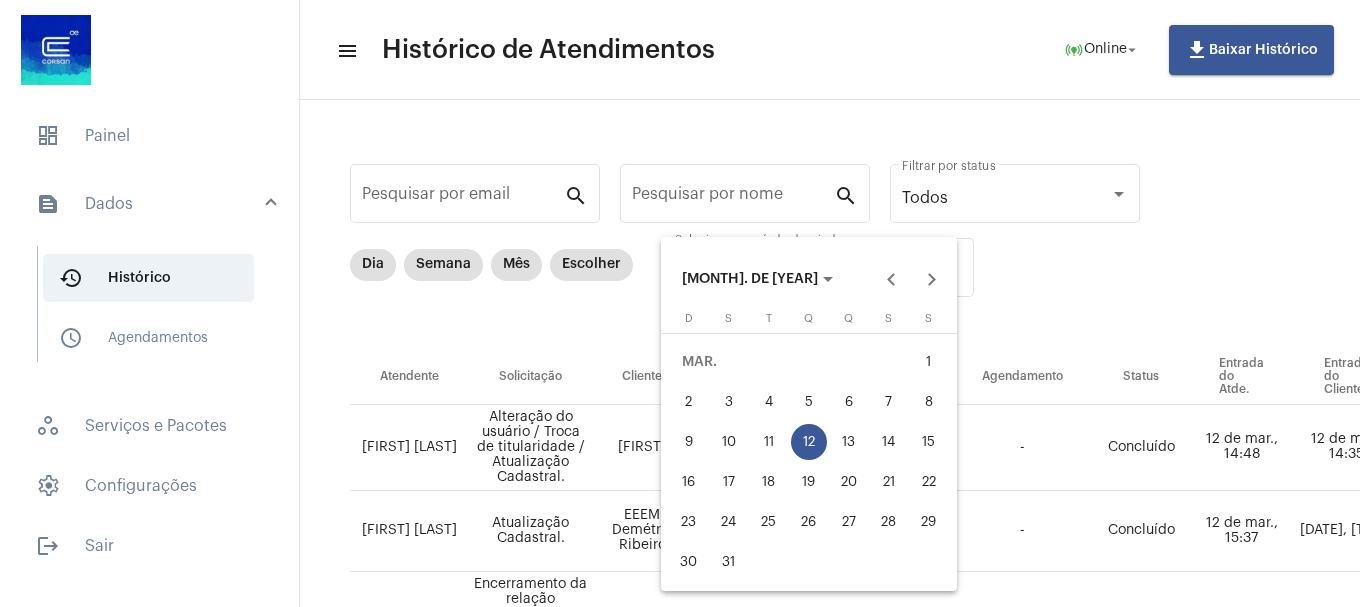 click on "20" at bounding box center [849, 482] 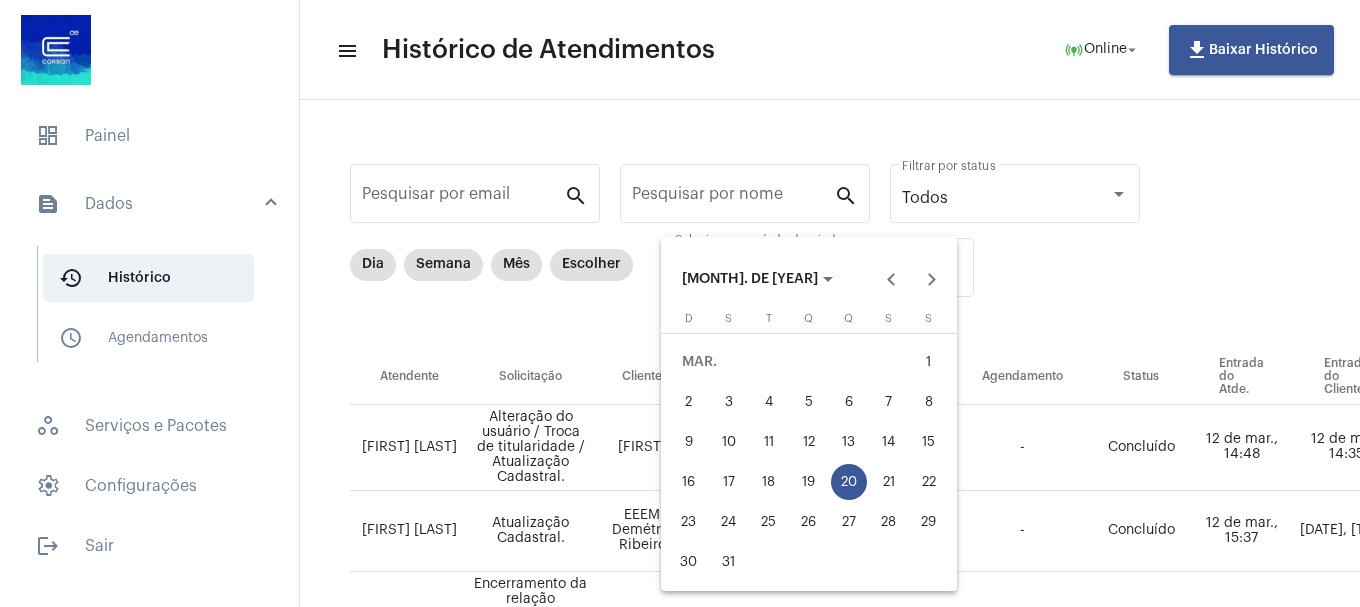 click on "20" at bounding box center (849, 482) 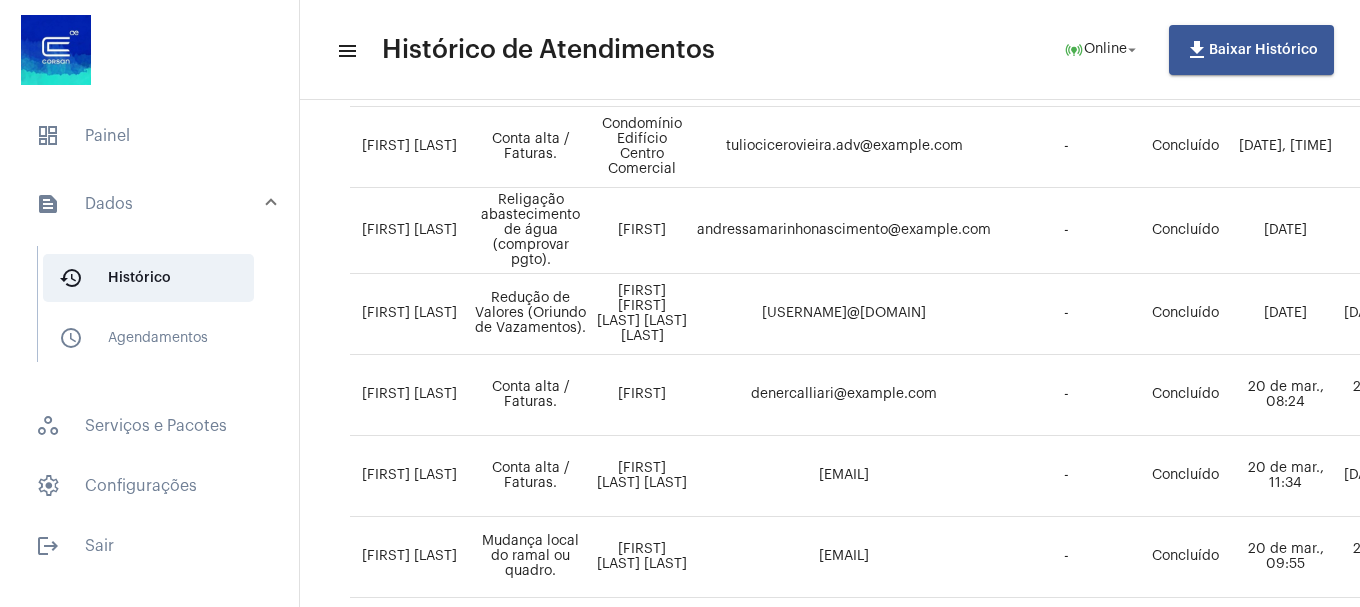 scroll, scrollTop: 1584, scrollLeft: 0, axis: vertical 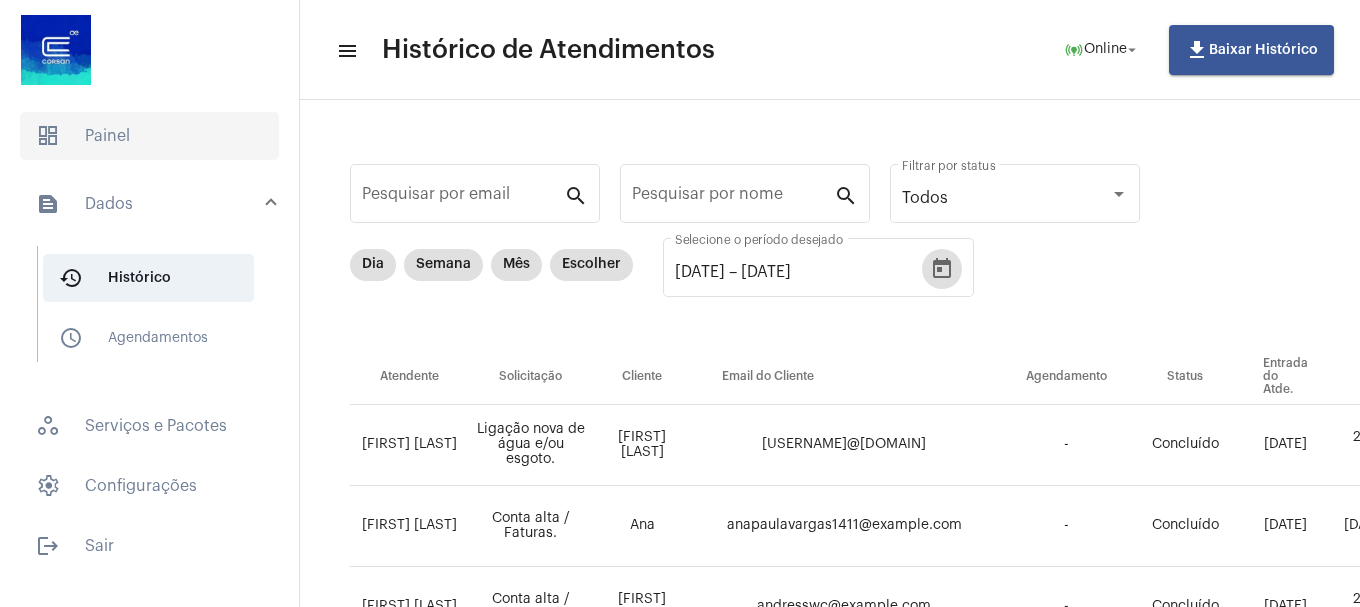 click on "dashboard   Painel" 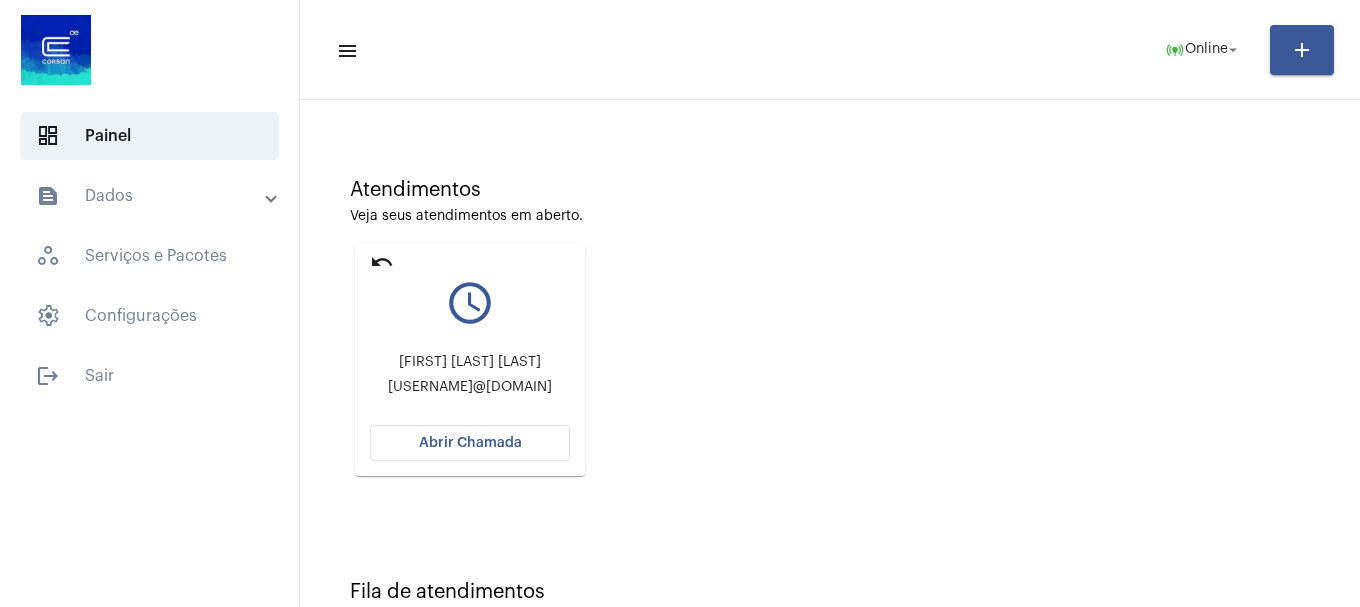scroll, scrollTop: 175, scrollLeft: 0, axis: vertical 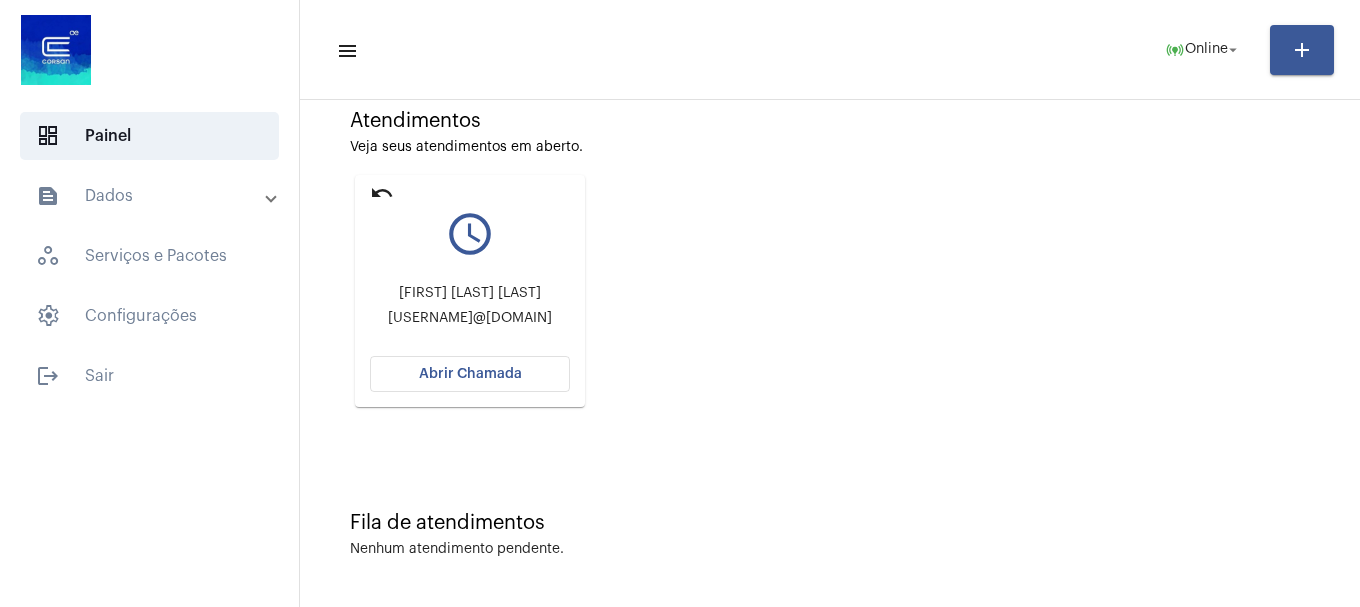click on "Abrir Chamada" 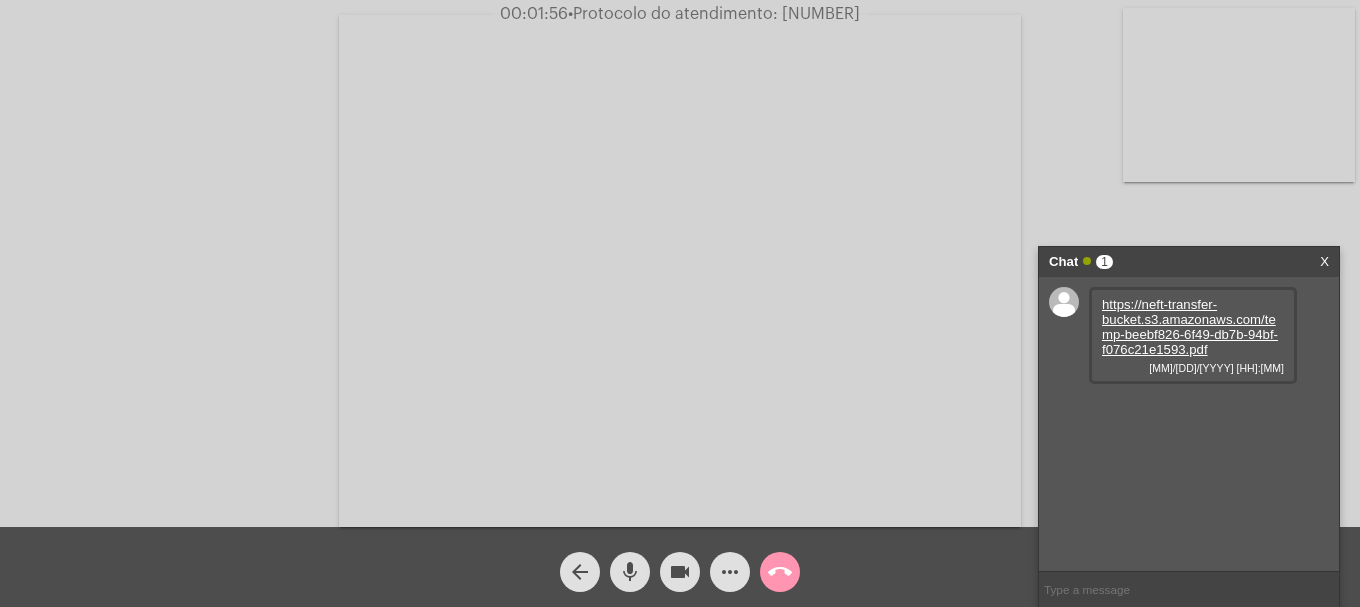click on "https://neft-transfer-bucket.s3.amazonaws.com/temp-beebf826-6f49-db7b-94bf-f076c21e1593.pdf" at bounding box center [1190, 327] 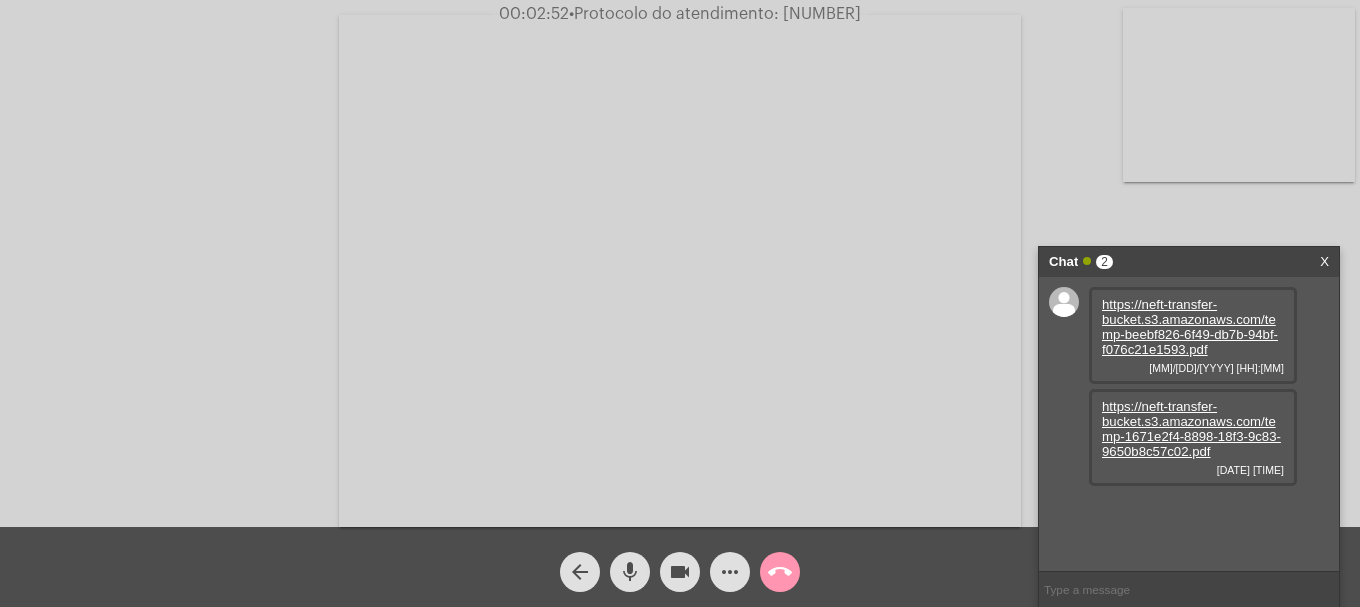 click on "https://neft-transfer-bucket.s3.amazonaws.com/temp-1671e2f4-8898-18f3-9c83-9650b8c57c02.pdf" at bounding box center (1191, 429) 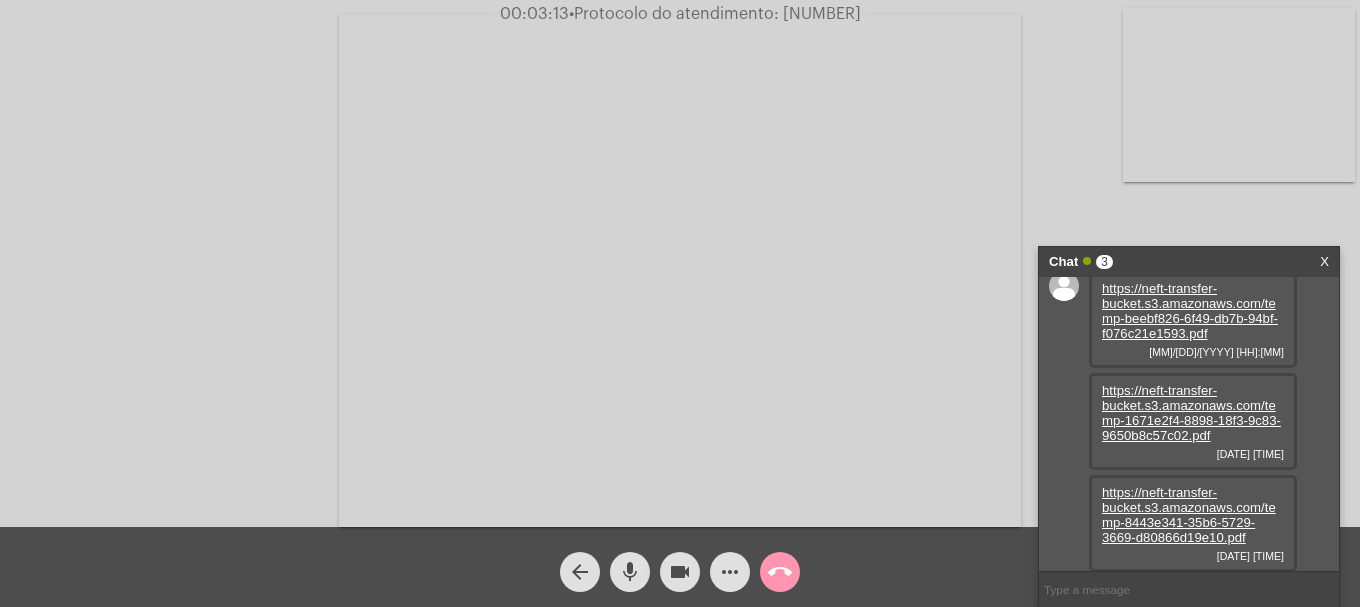 scroll, scrollTop: 17, scrollLeft: 0, axis: vertical 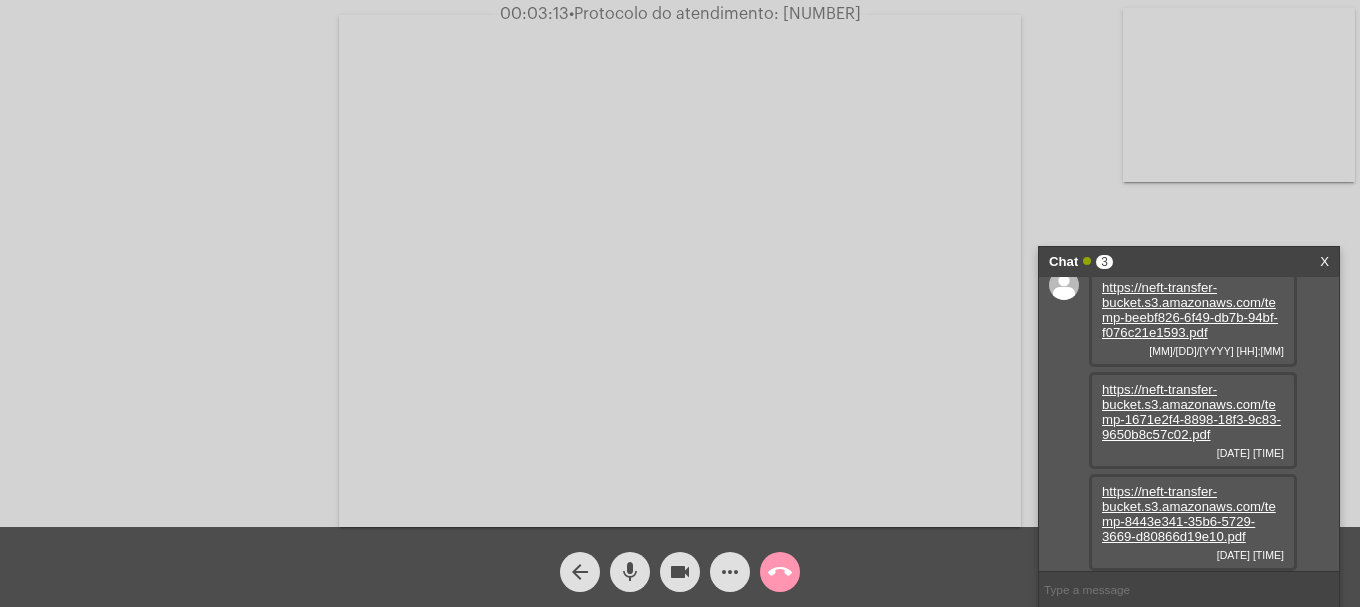 click on "[URL] [DD]/[MM]/[YYYY] [HH]:[MM]" at bounding box center [1193, 522] 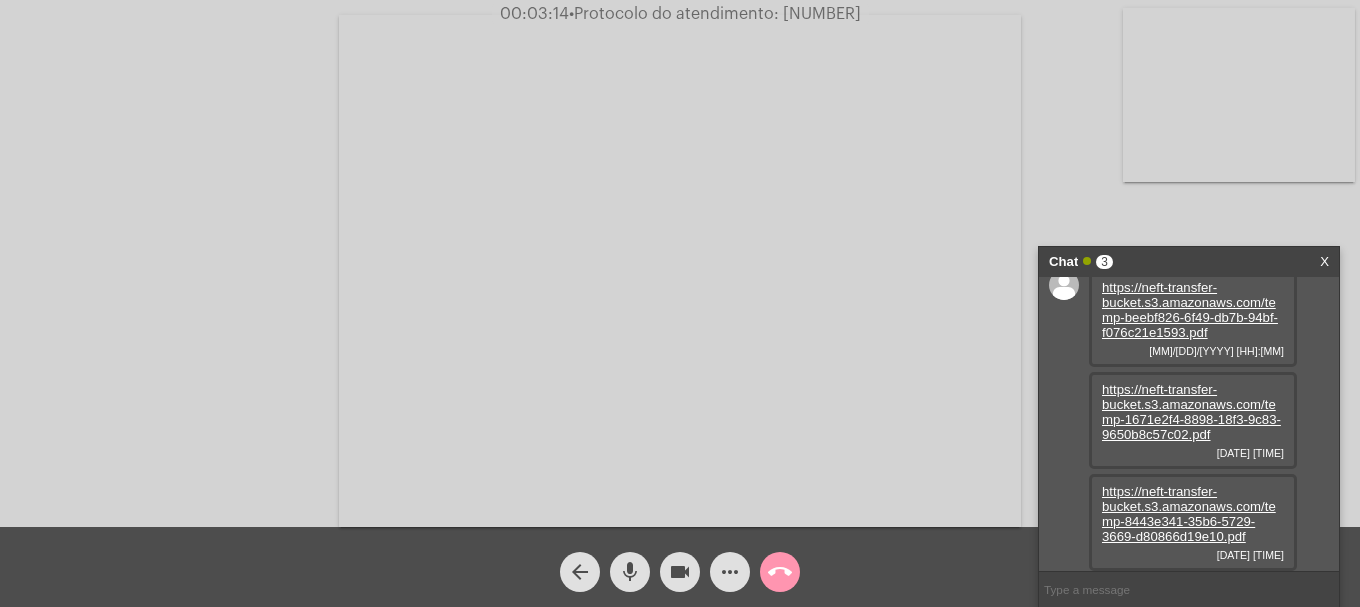 click on "https://neft-transfer-bucket.s3.amazonaws.com/temp-8443e341-35b6-5729-3669-d80866d19e10.pdf" at bounding box center [1189, 514] 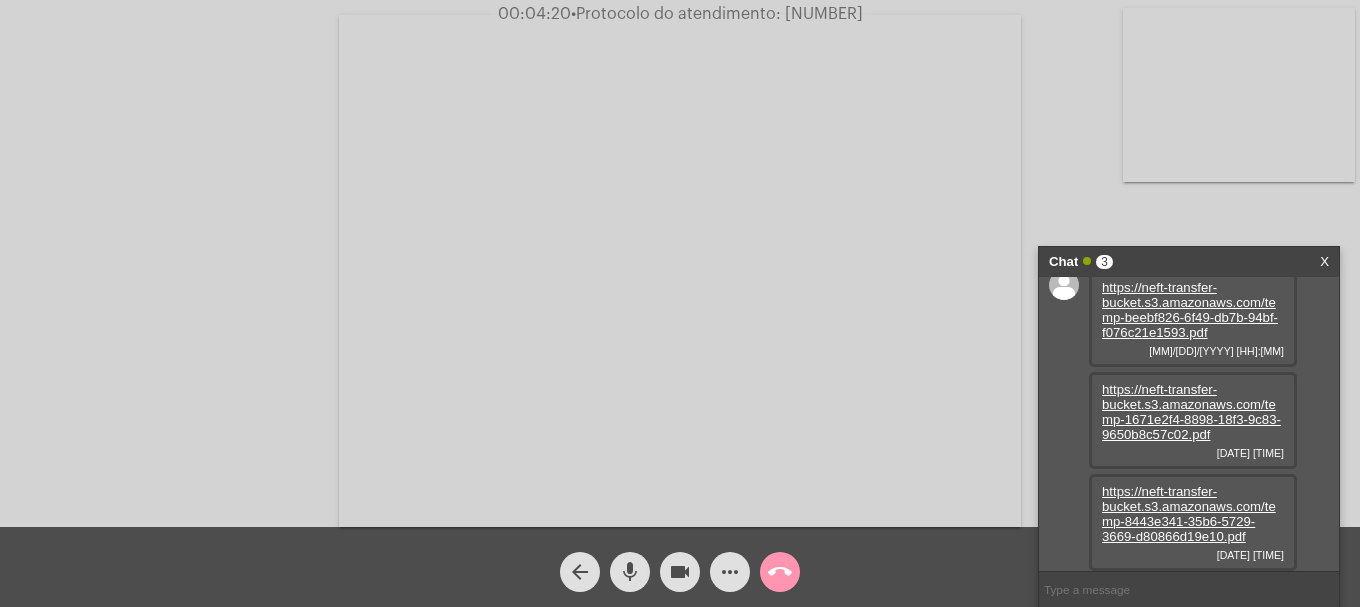 scroll, scrollTop: 17, scrollLeft: 0, axis: vertical 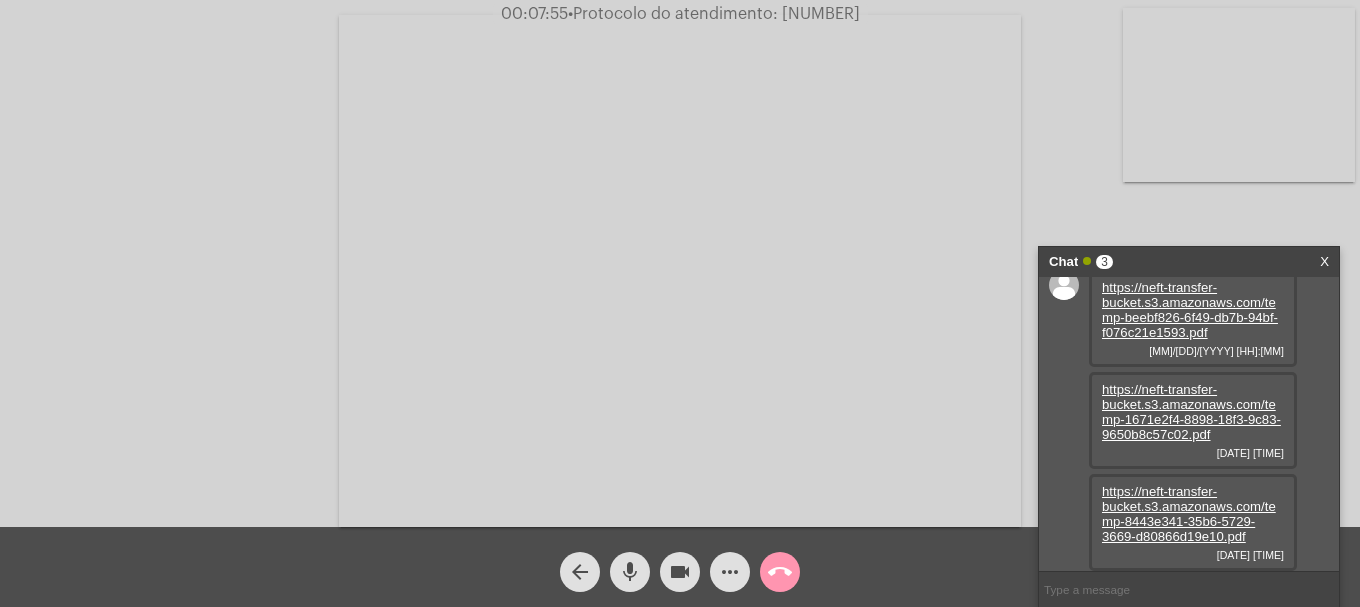 click on "more_horiz" 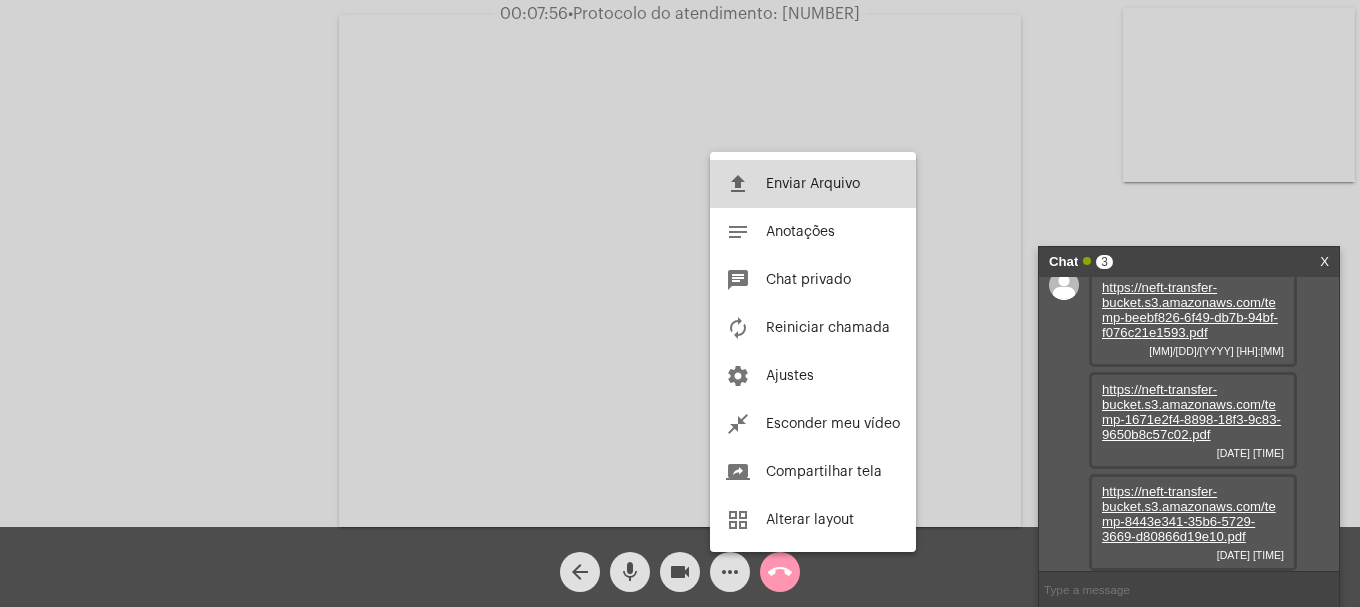click on "Enviar Arquivo" at bounding box center [813, 184] 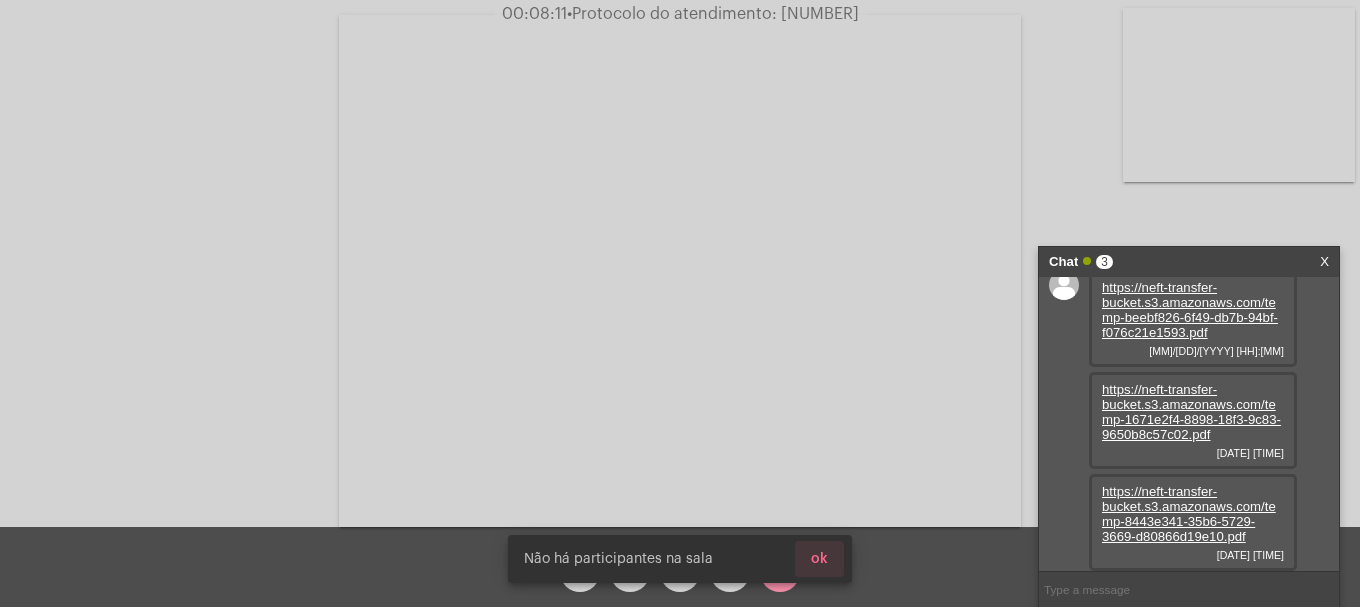 click on "ok" at bounding box center [819, 559] 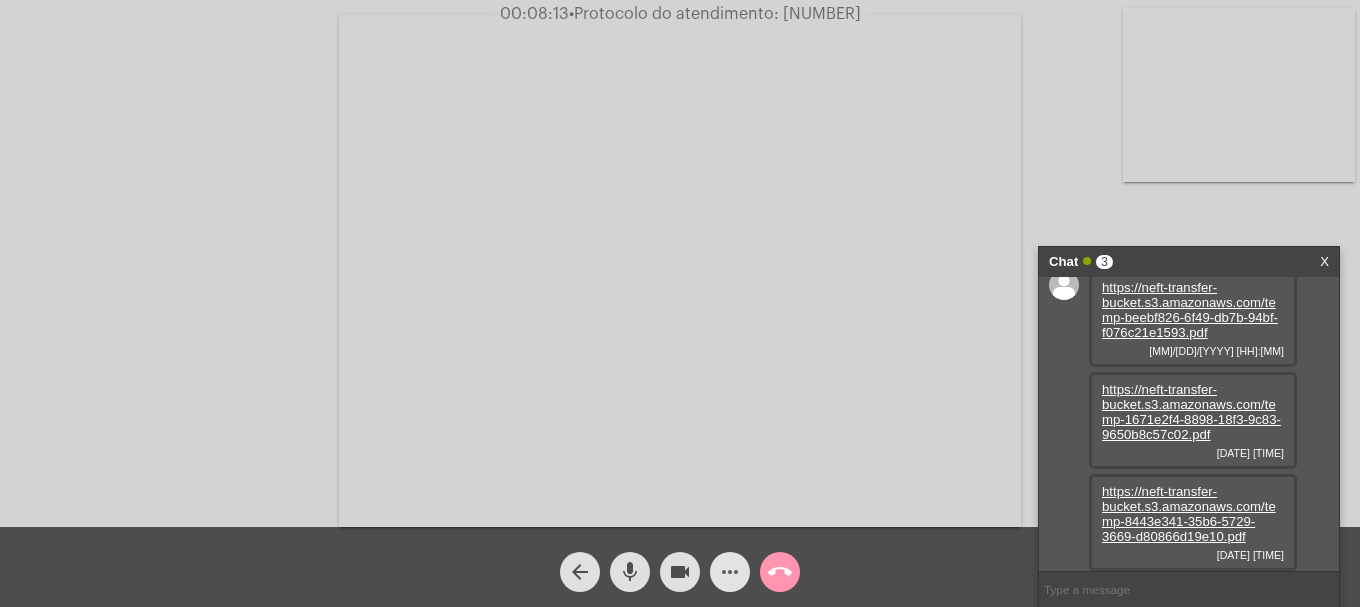 click on "more_horiz" 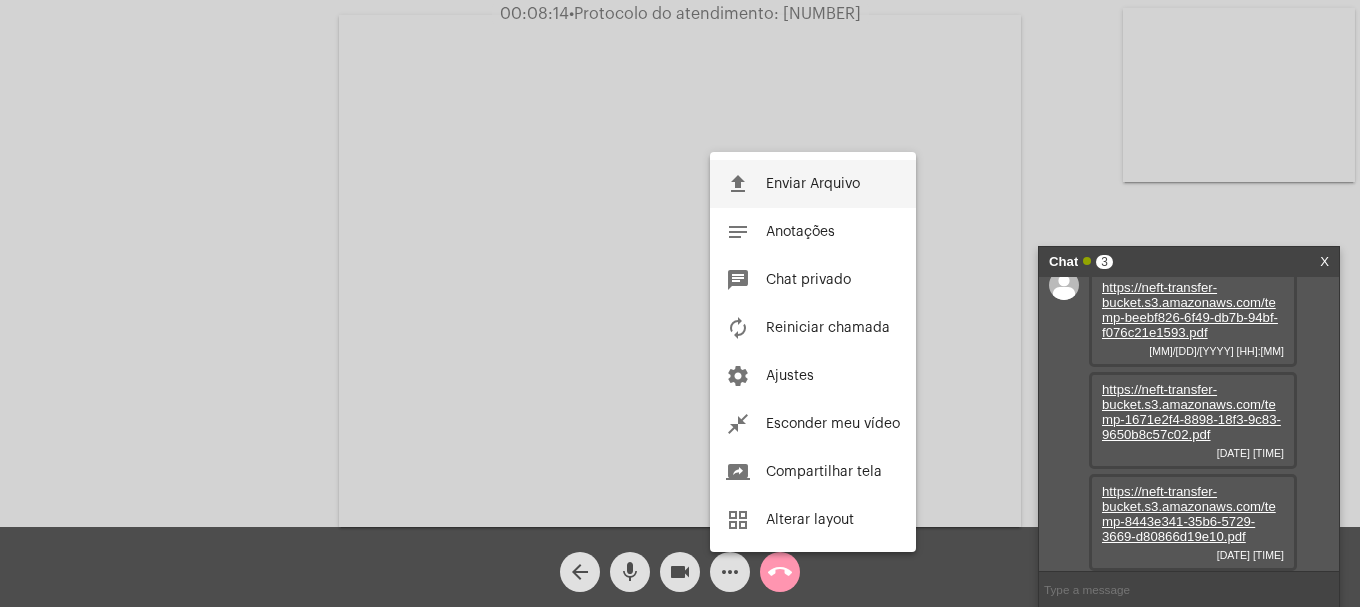 click on "file_upload Enviar Arquivo" at bounding box center [813, 184] 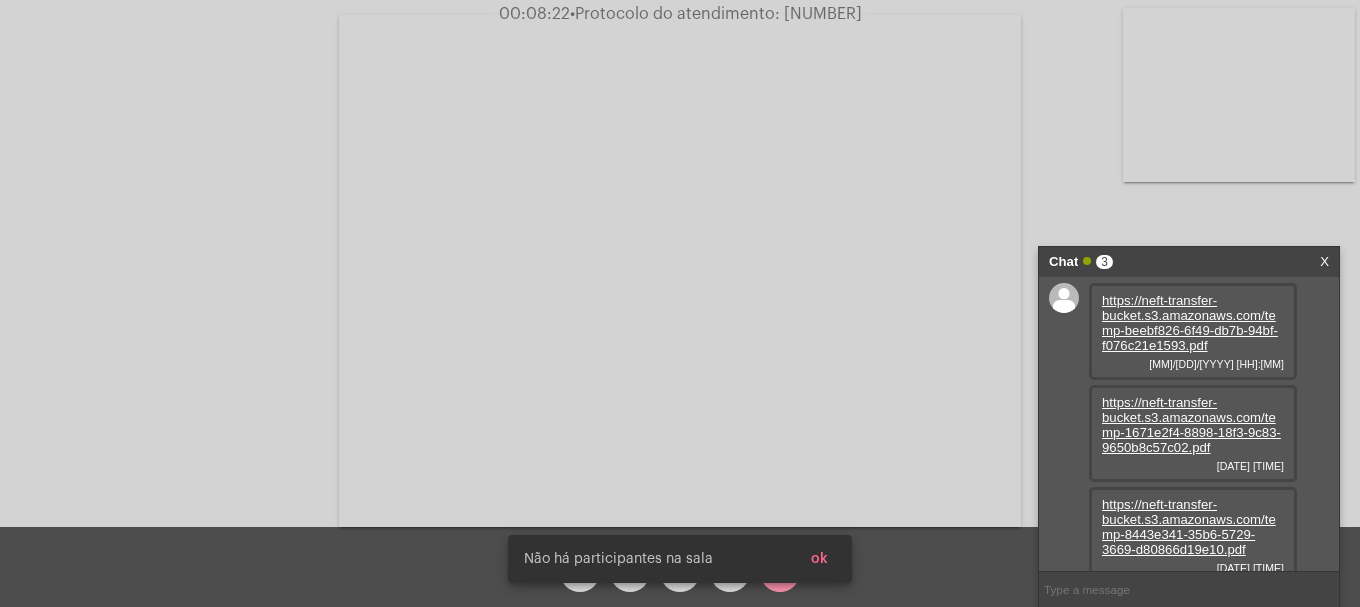scroll, scrollTop: 17, scrollLeft: 0, axis: vertical 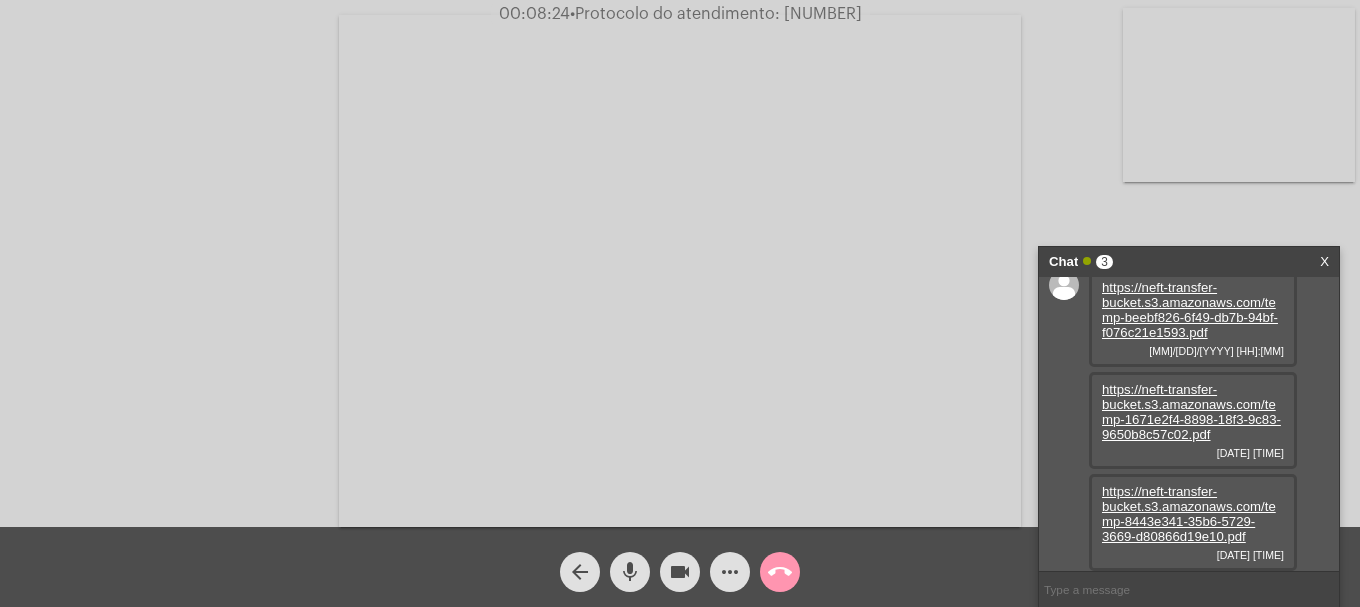 click at bounding box center (1189, 589) 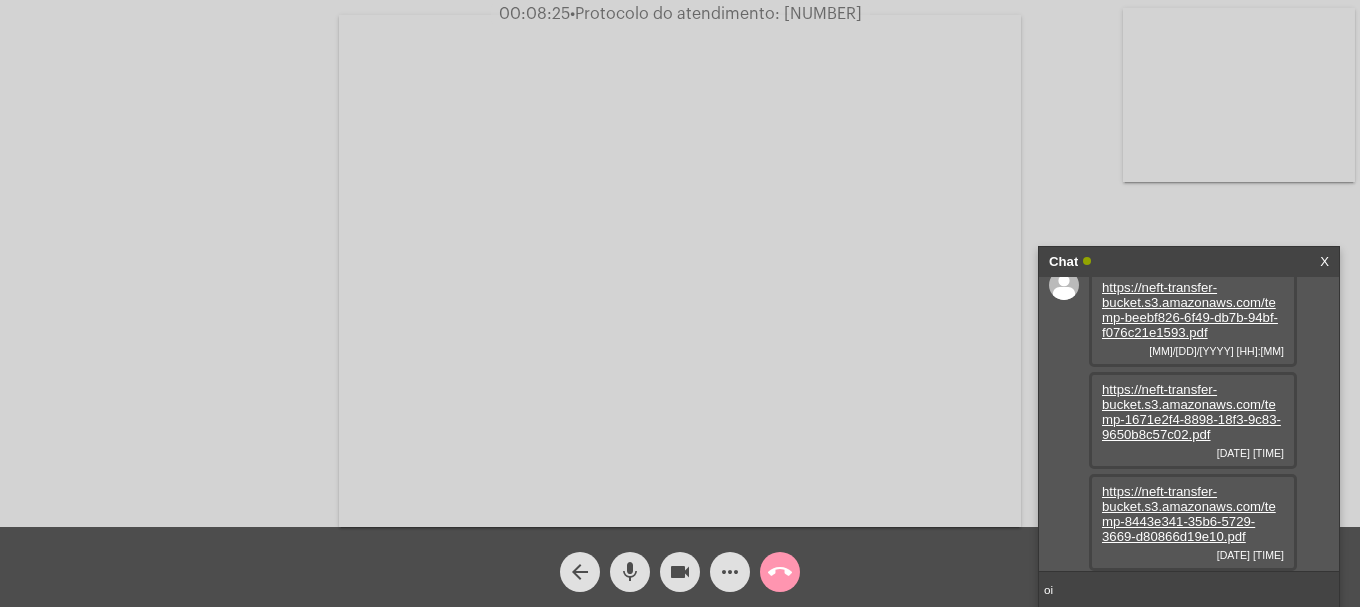 type on "oii" 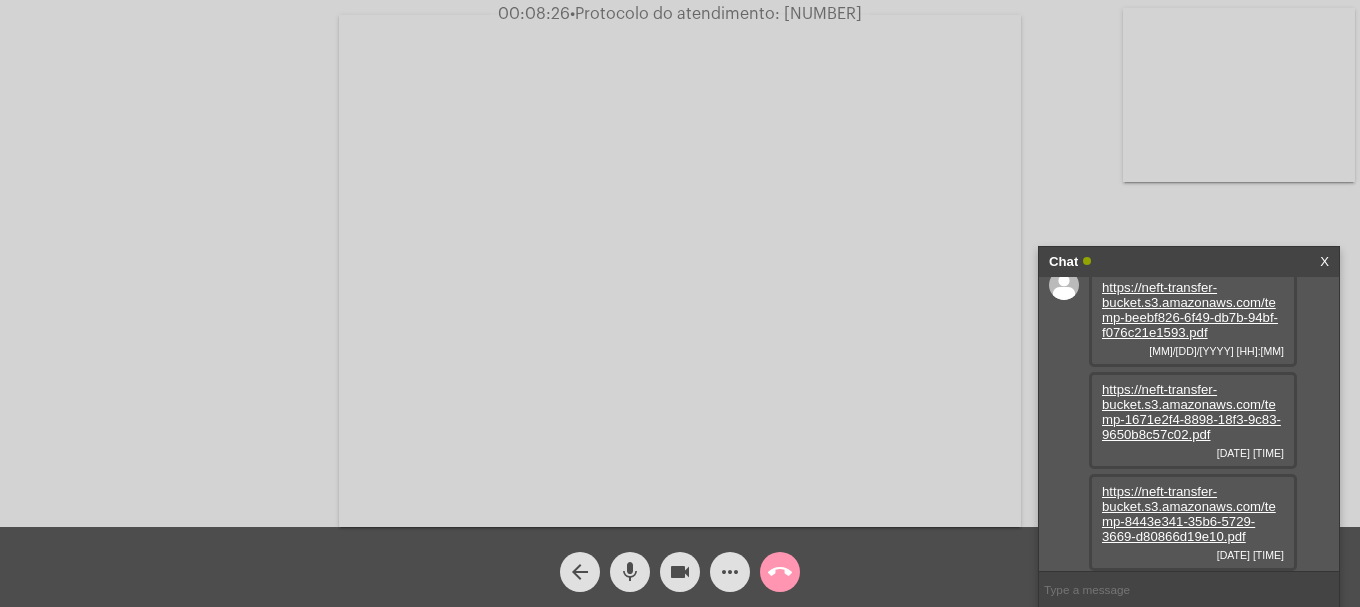 scroll, scrollTop: 74, scrollLeft: 0, axis: vertical 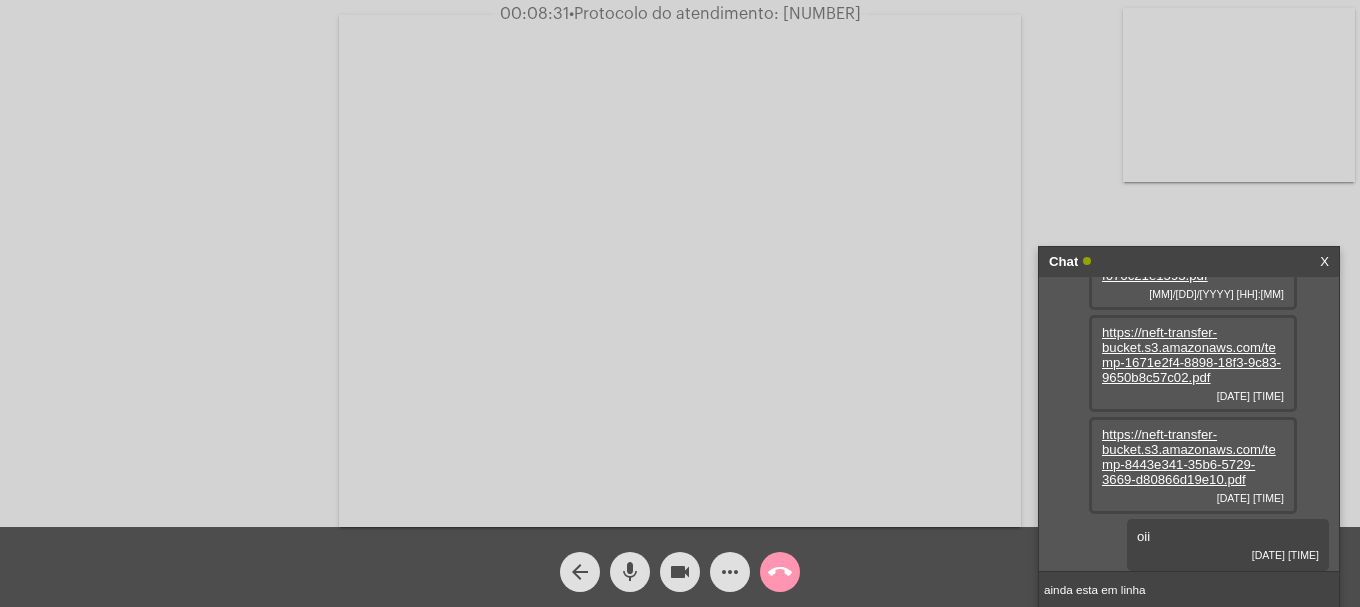 type on "ainda esta em linha?" 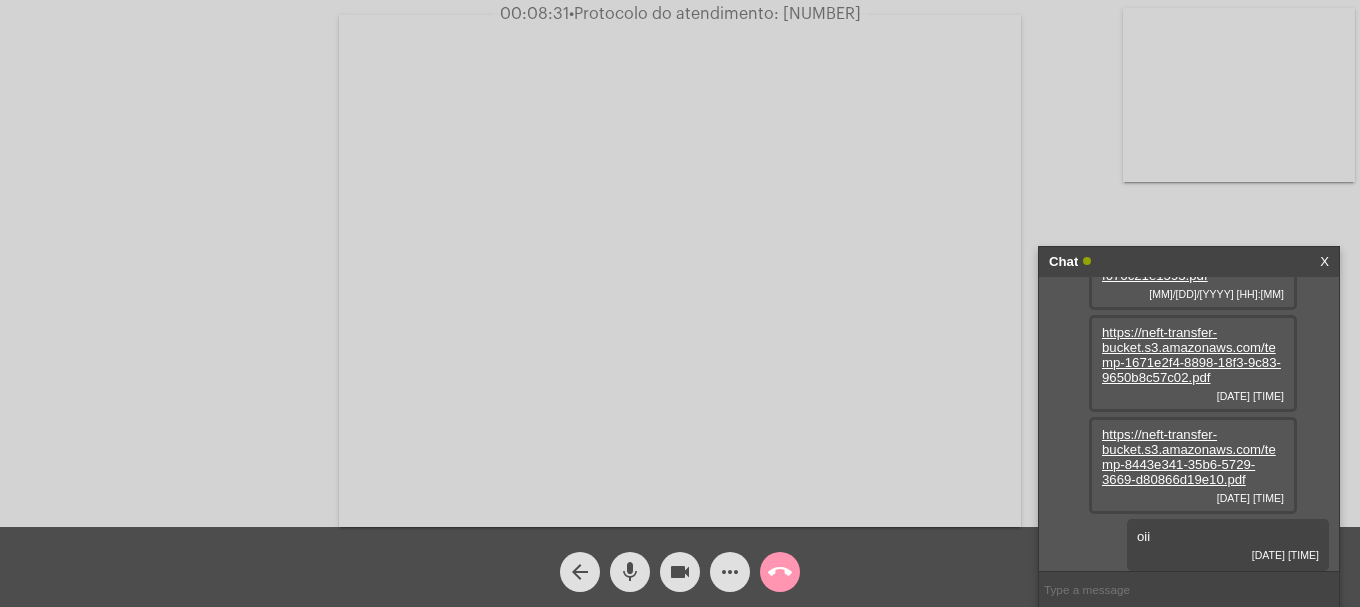 scroll, scrollTop: 131, scrollLeft: 0, axis: vertical 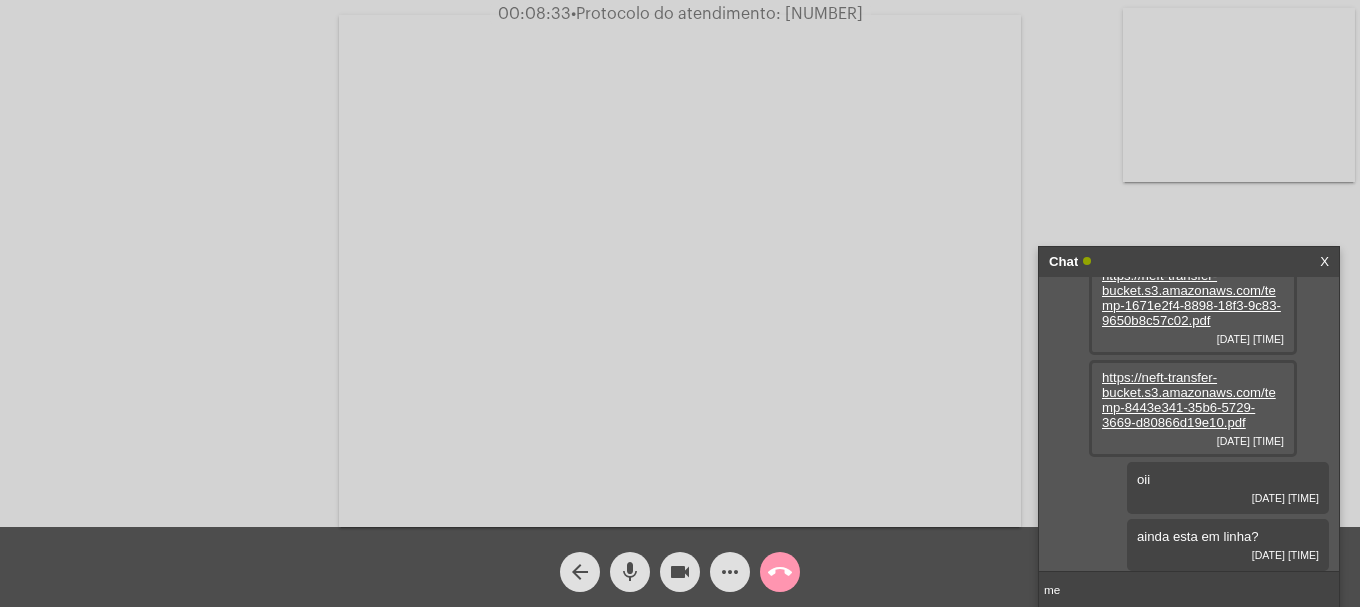 type on "m" 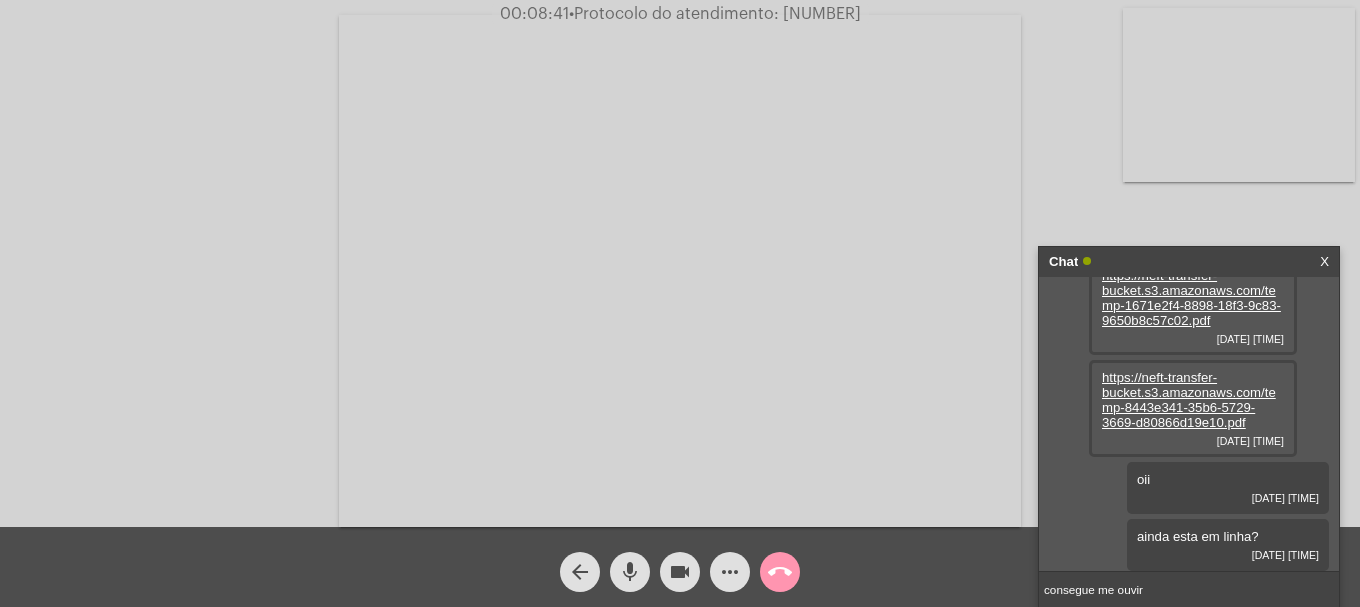 type on "consegue me ouvir?" 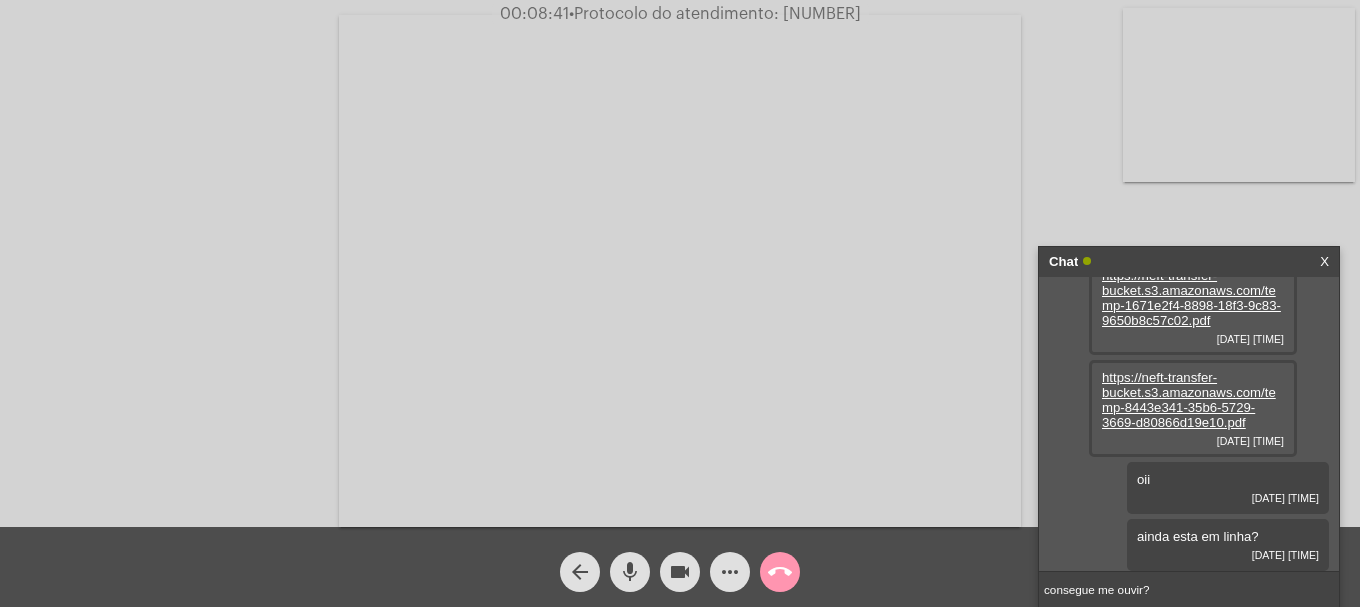 type 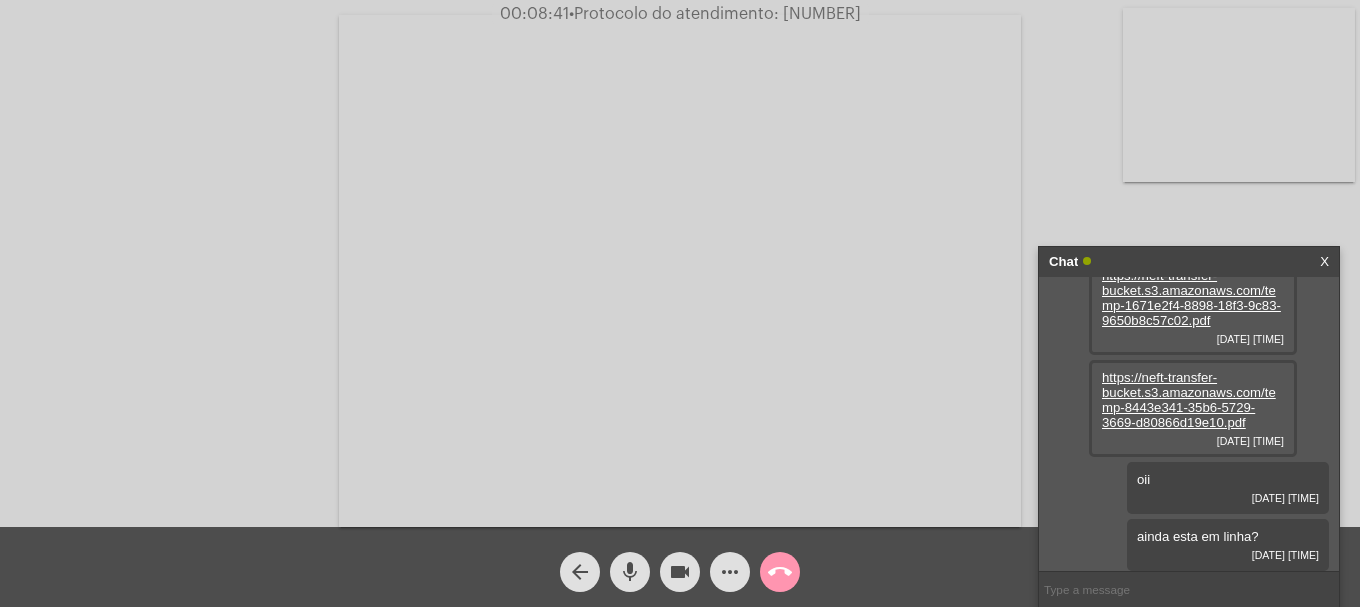 scroll, scrollTop: 245, scrollLeft: 0, axis: vertical 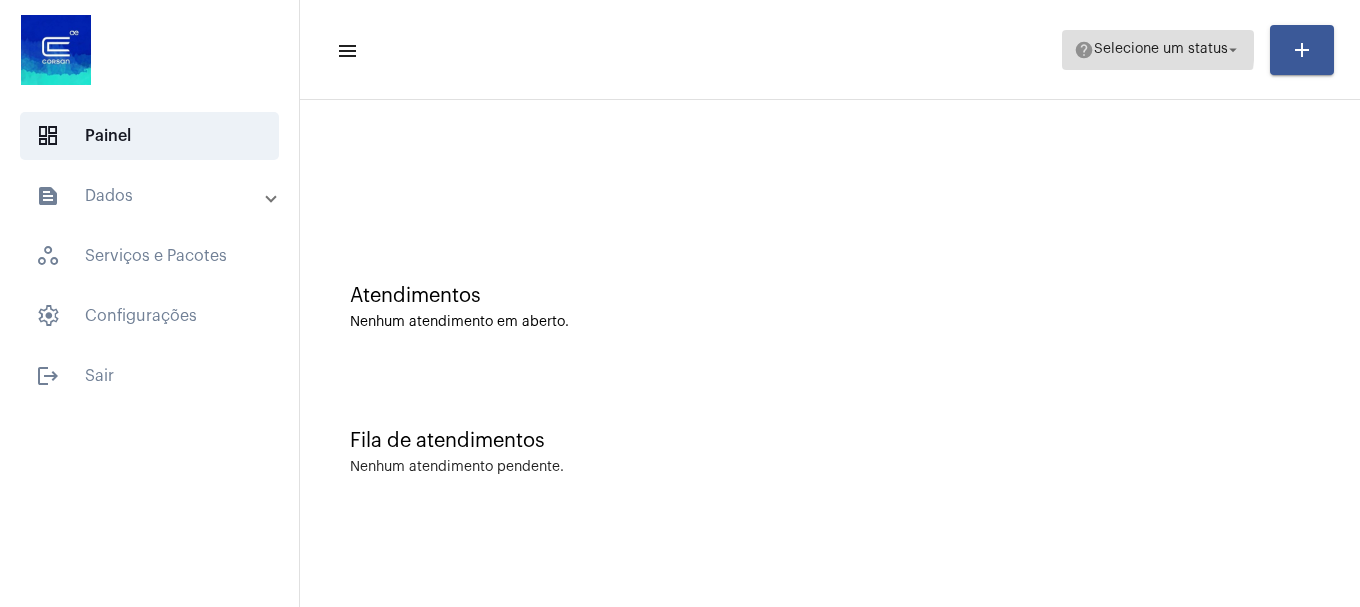 click on "Selecione um status" 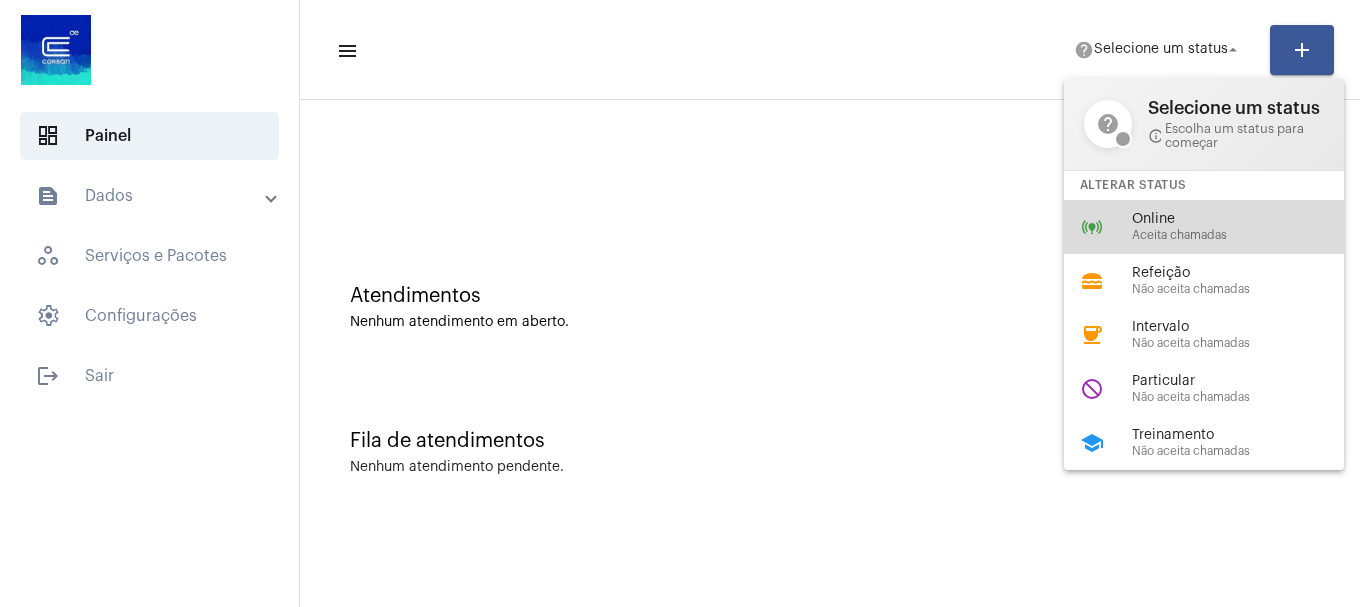 click on "Online" at bounding box center [1246, 219] 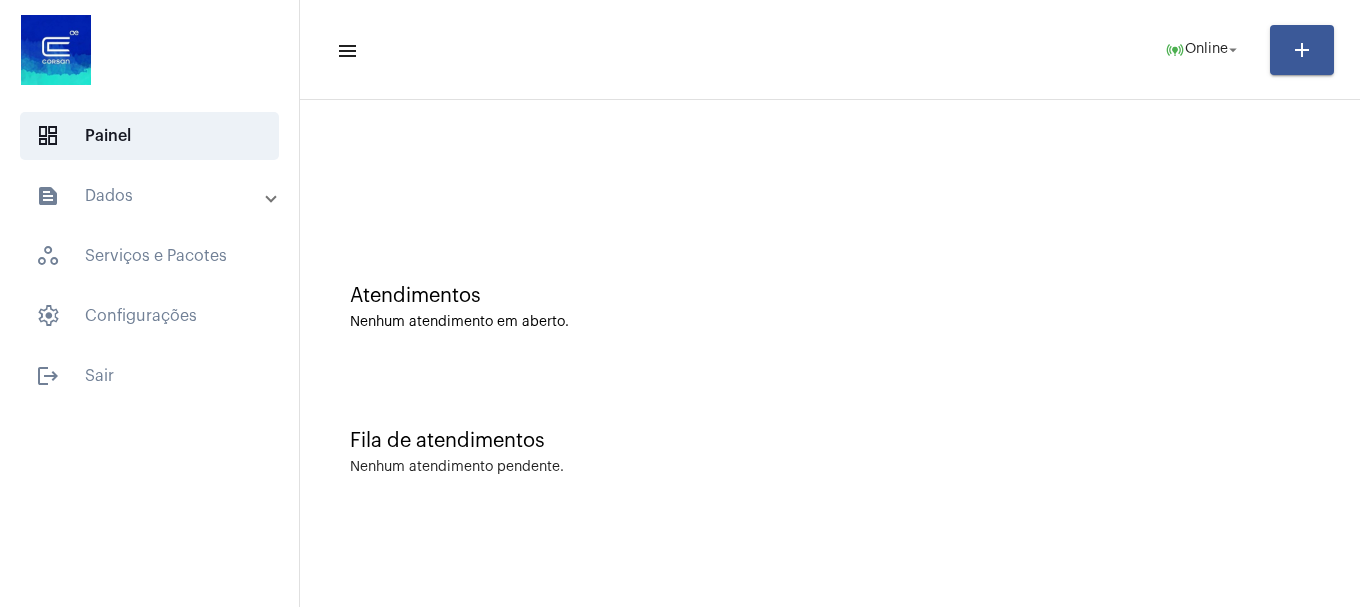 scroll, scrollTop: 0, scrollLeft: 0, axis: both 